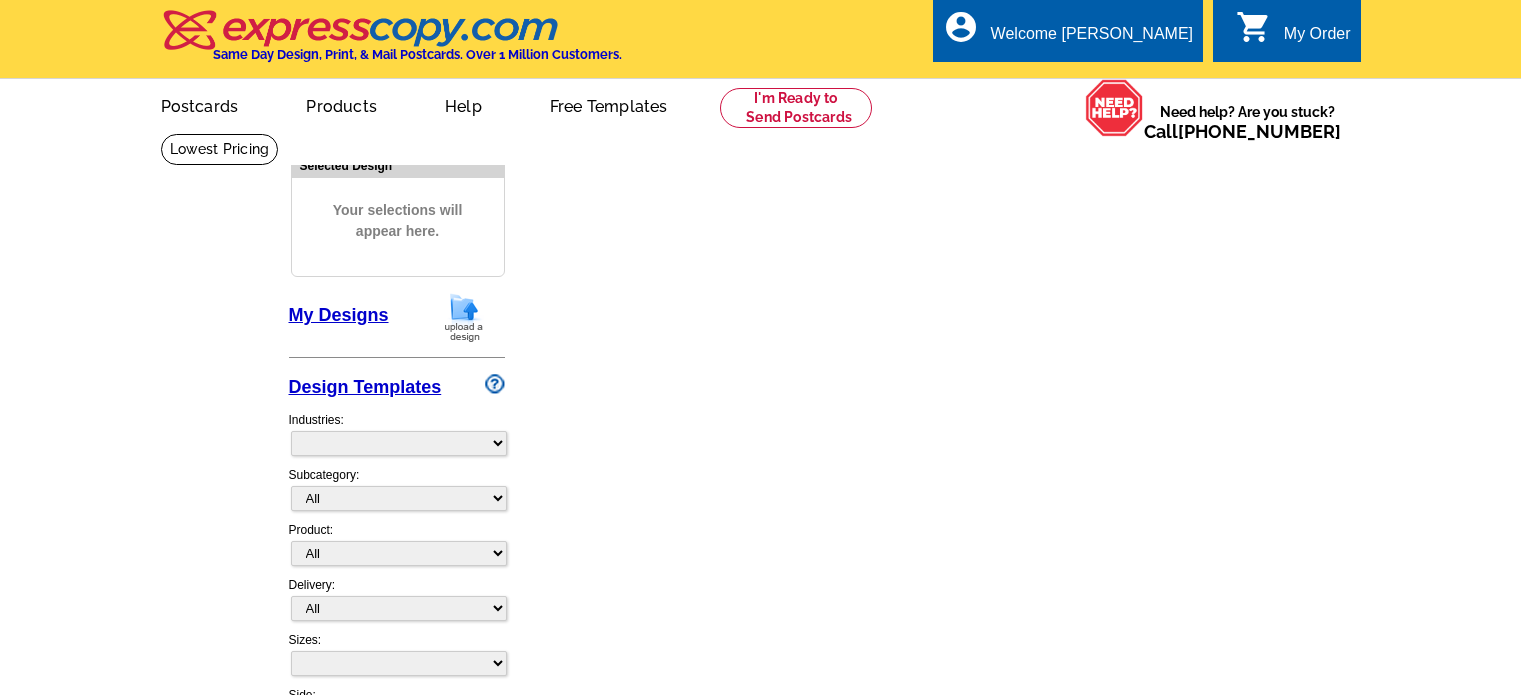 scroll, scrollTop: 0, scrollLeft: 0, axis: both 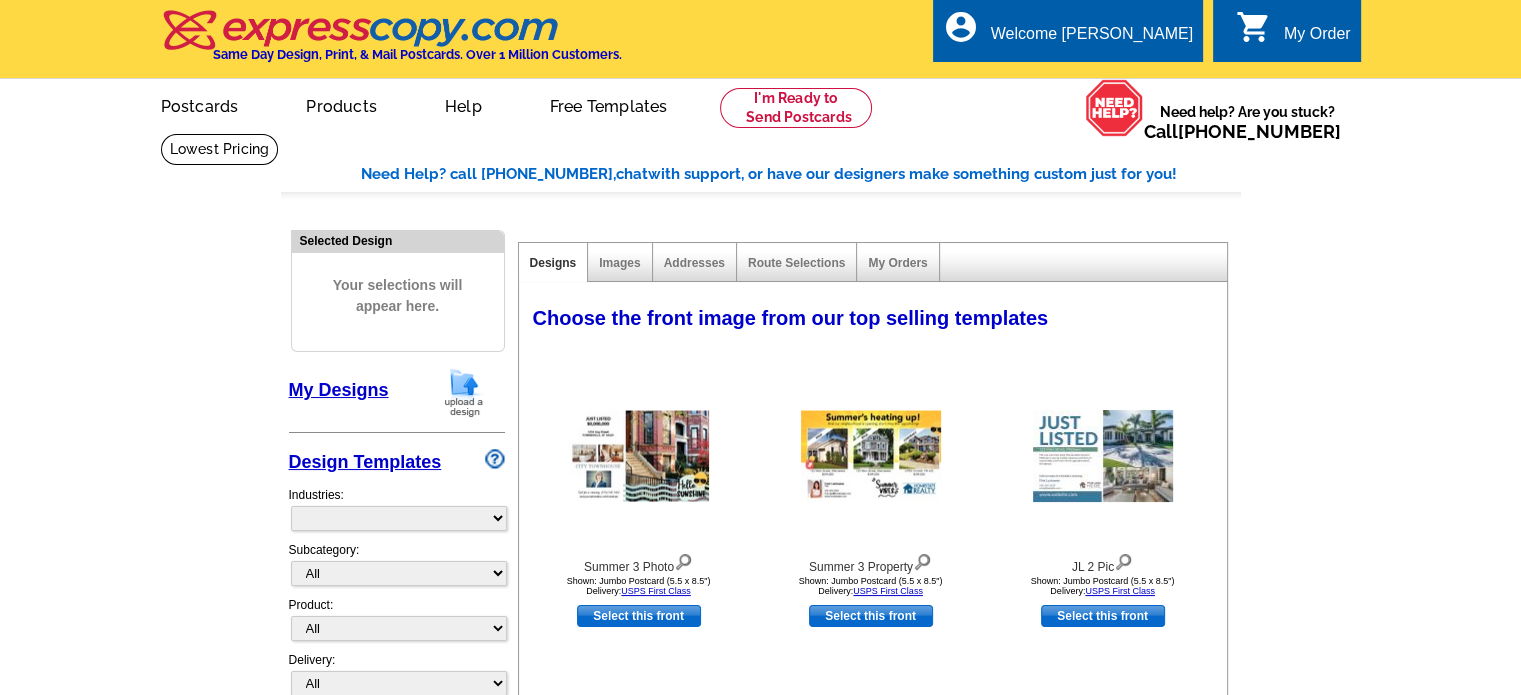 select on "785" 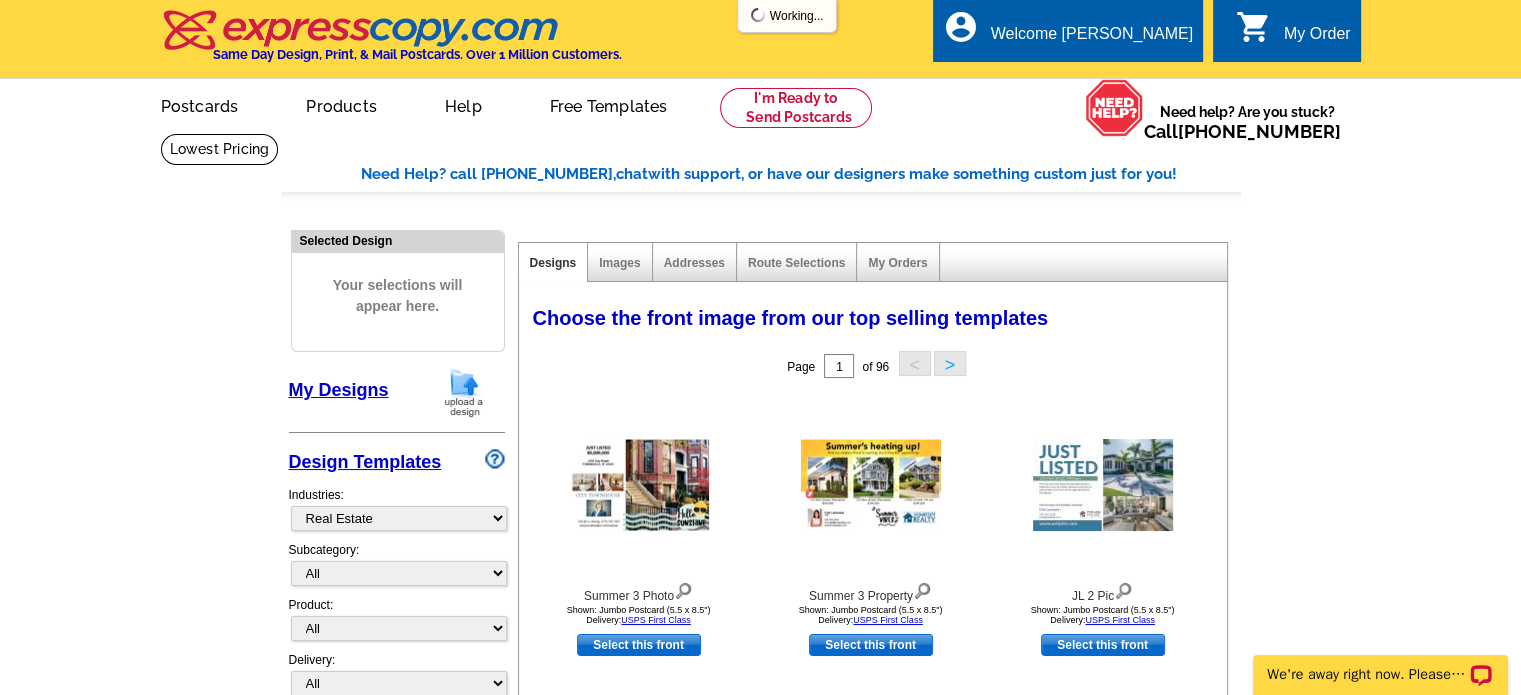 scroll, scrollTop: 0, scrollLeft: 0, axis: both 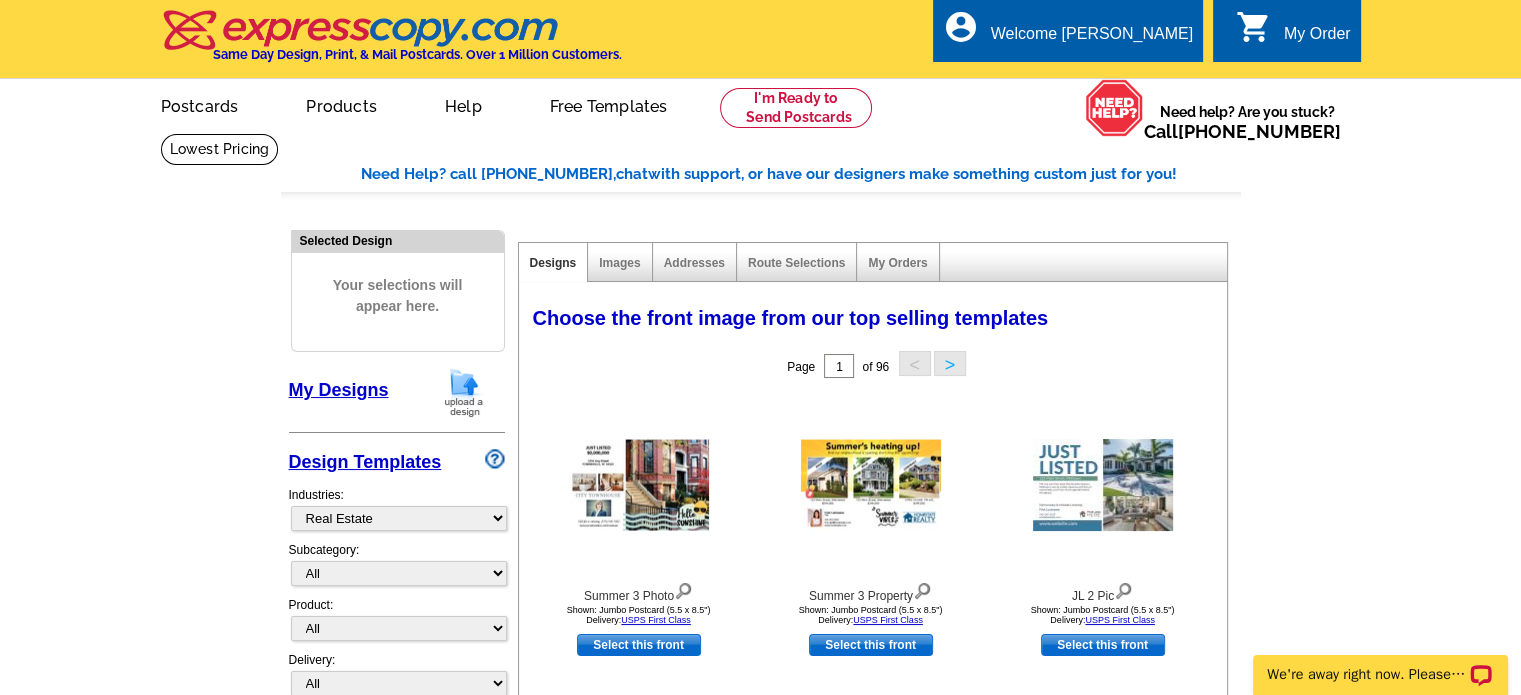 click at bounding box center (464, 392) 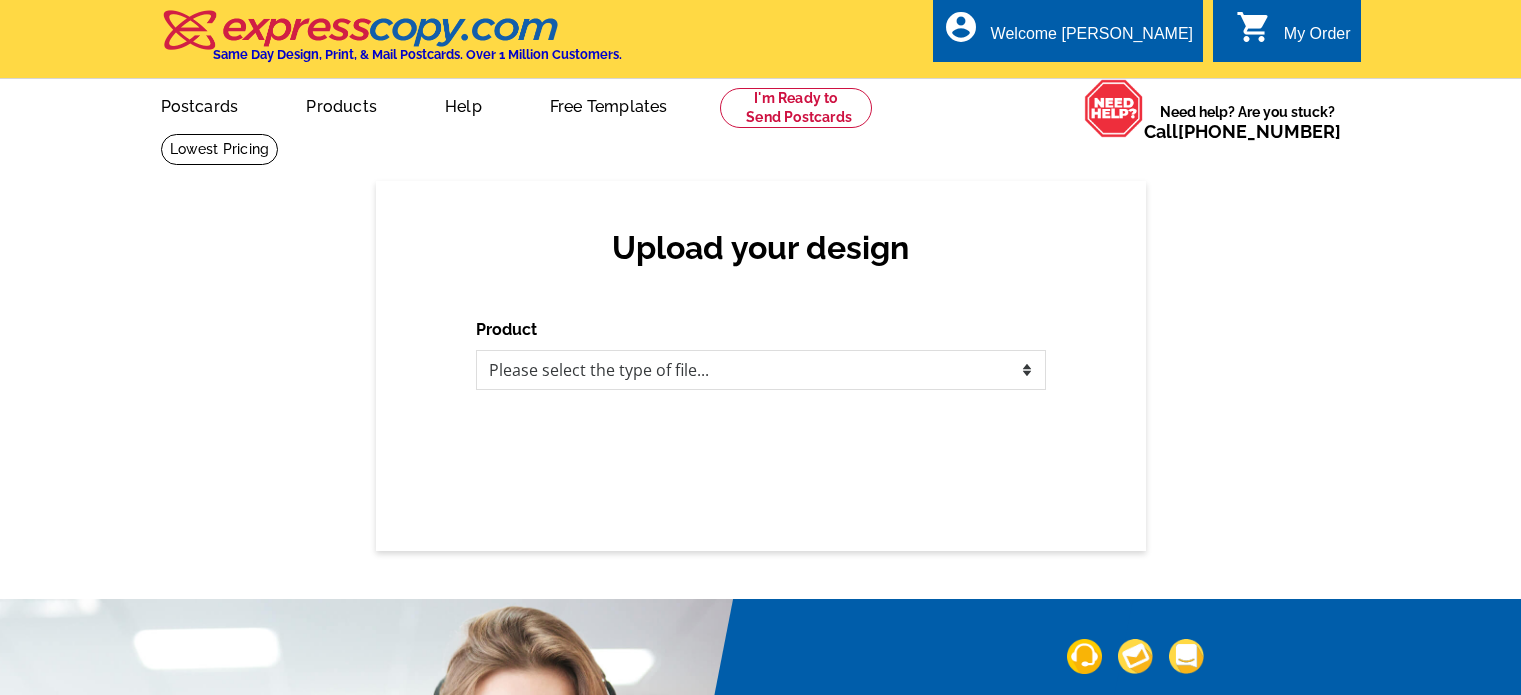 scroll, scrollTop: 0, scrollLeft: 0, axis: both 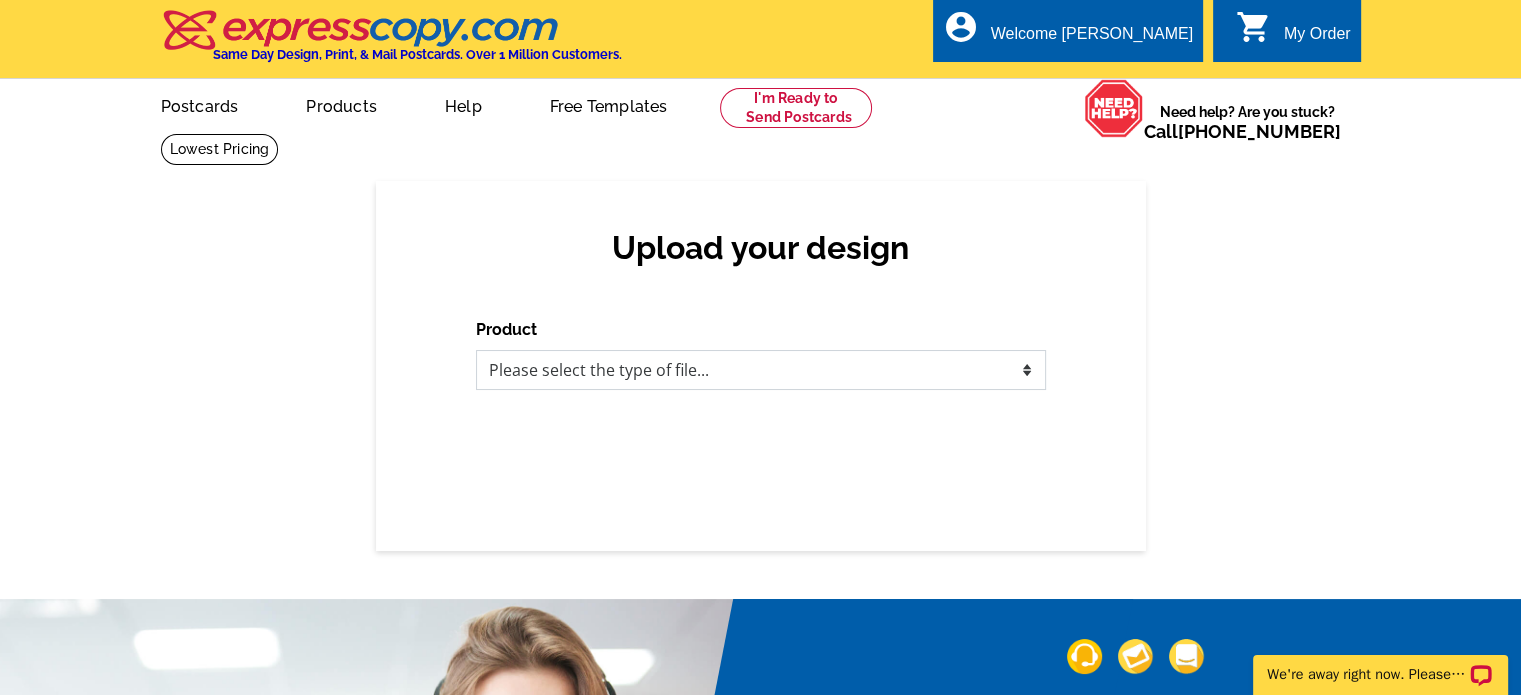 click on "Please select the type of file...
Postcards
Business Cards
Letters and flyers
Greeting Cards
Door Hangers" at bounding box center [761, 370] 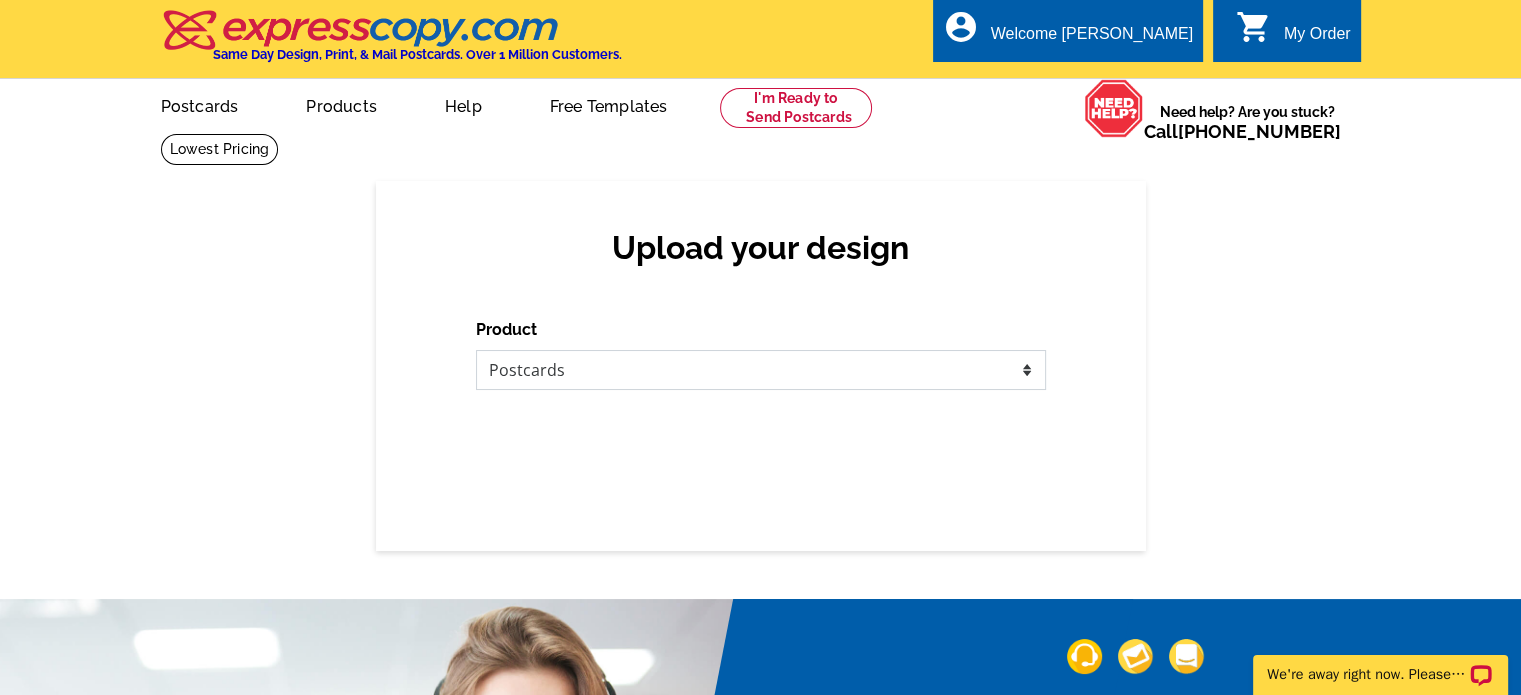 click on "Please select the type of file...
Postcards
Business Cards
Letters and flyers
Greeting Cards
Door Hangers" at bounding box center [761, 370] 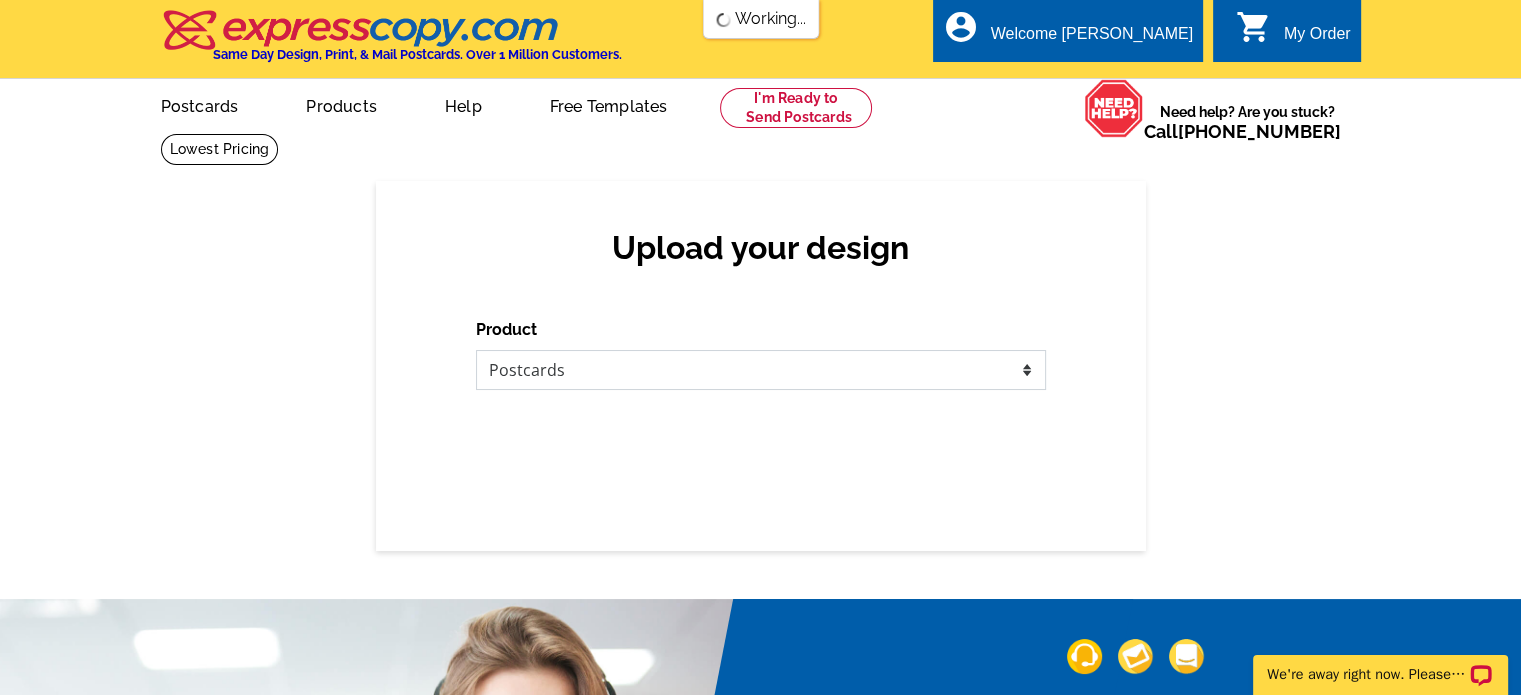 scroll, scrollTop: 0, scrollLeft: 0, axis: both 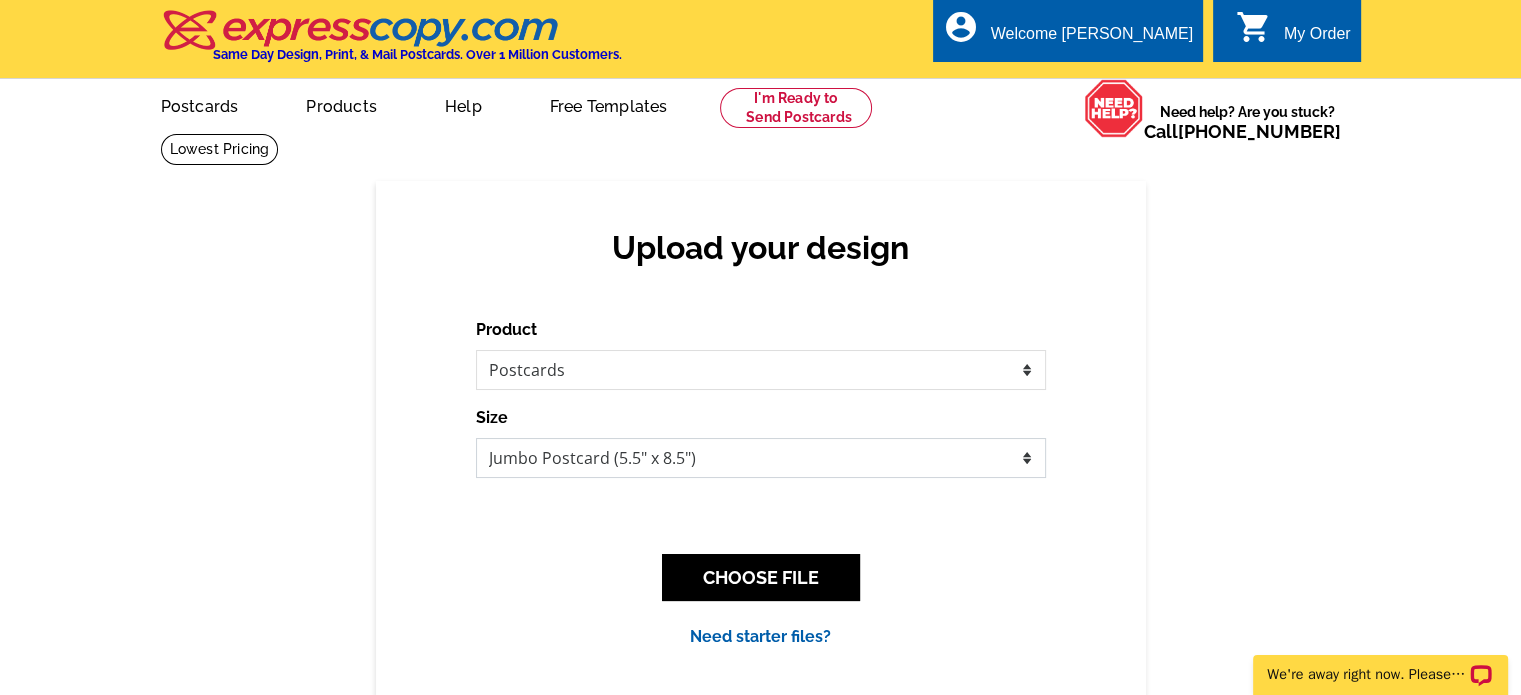 click on "Jumbo Postcard (5.5" x 8.5") Regular Postcard (4.25" x 5.6") Panoramic Postcard (5.75" x 11.25") Giant Postcard (8.5" x 11") EDDM Postcard (6.125" x 8.25")" at bounding box center (761, 458) 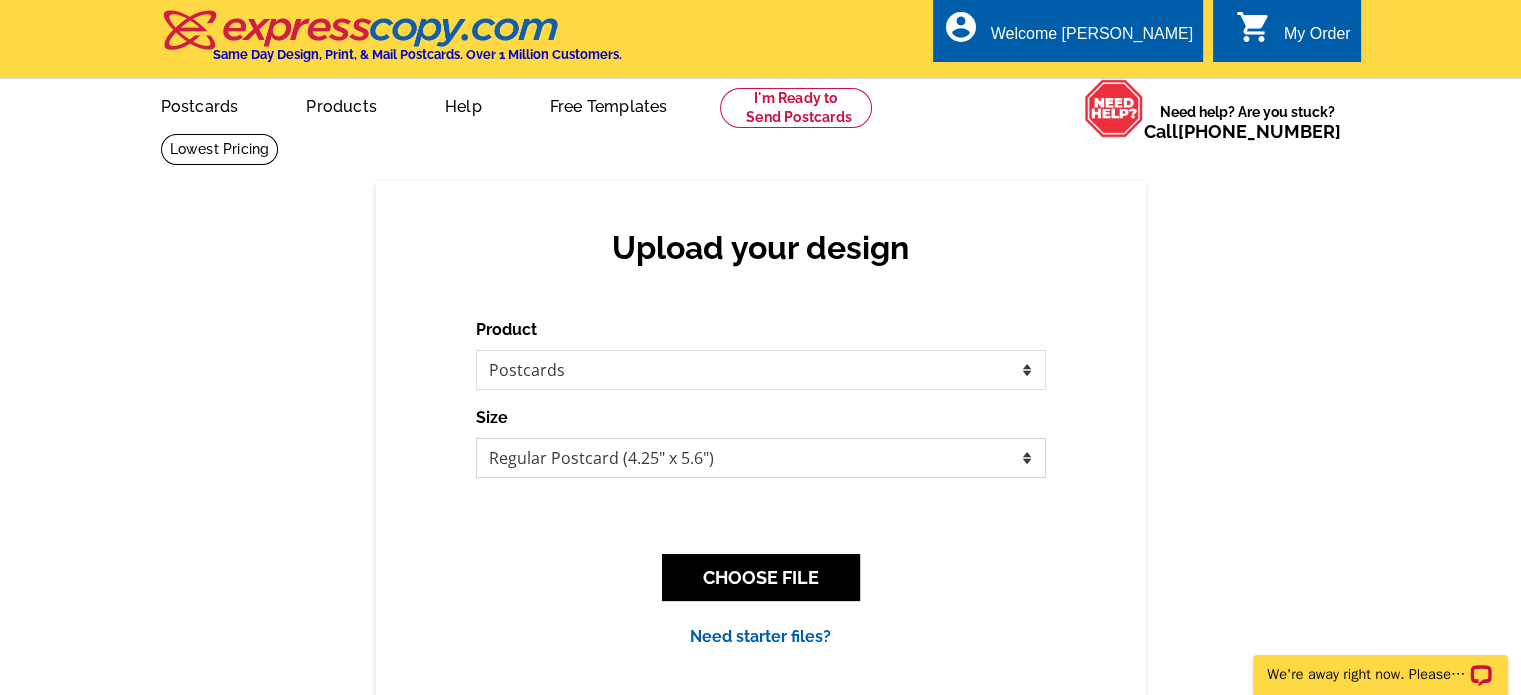 click on "Jumbo Postcard (5.5" x 8.5") Regular Postcard (4.25" x 5.6") Panoramic Postcard (5.75" x 11.25") Giant Postcard (8.5" x 11") EDDM Postcard (6.125" x 8.25")" at bounding box center (761, 458) 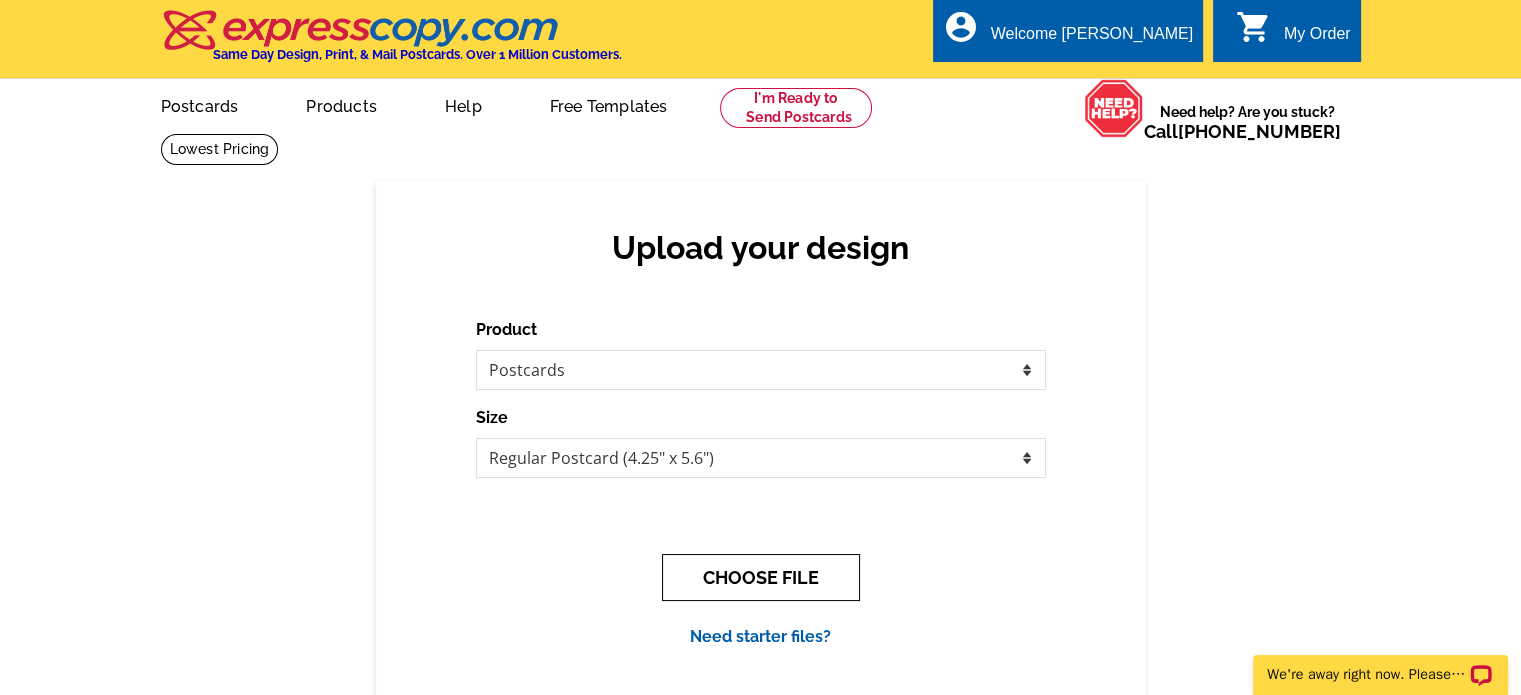 click on "CHOOSE FILE" at bounding box center [761, 577] 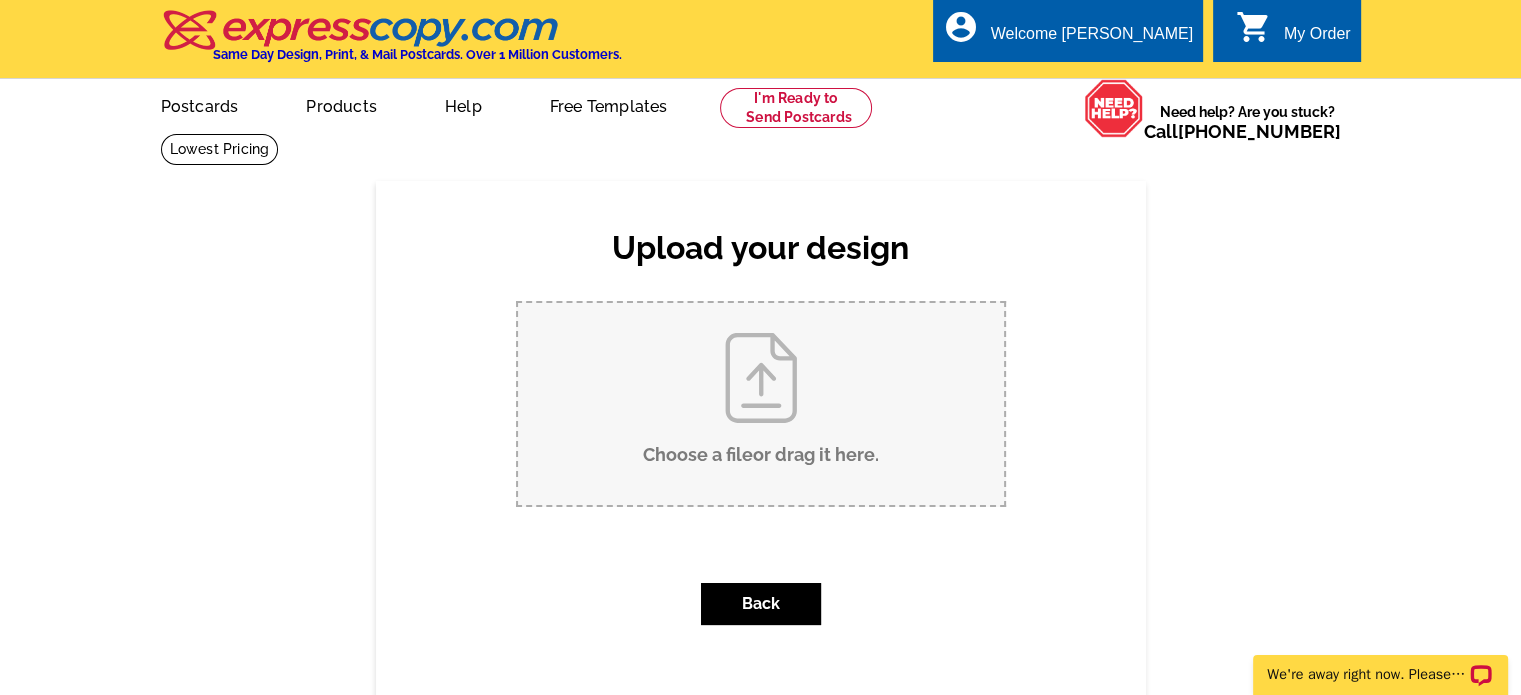 click on "Choose a file  or drag it here ." at bounding box center (761, 404) 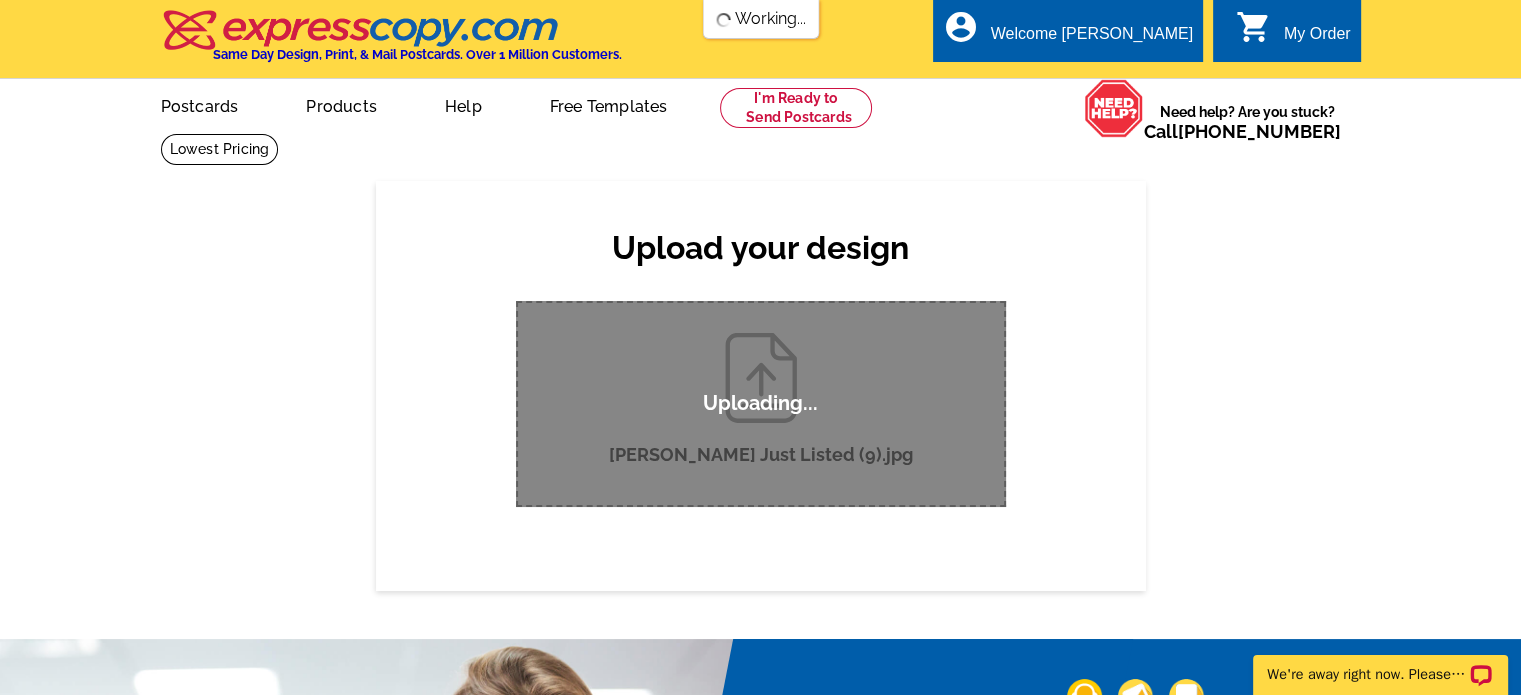 type 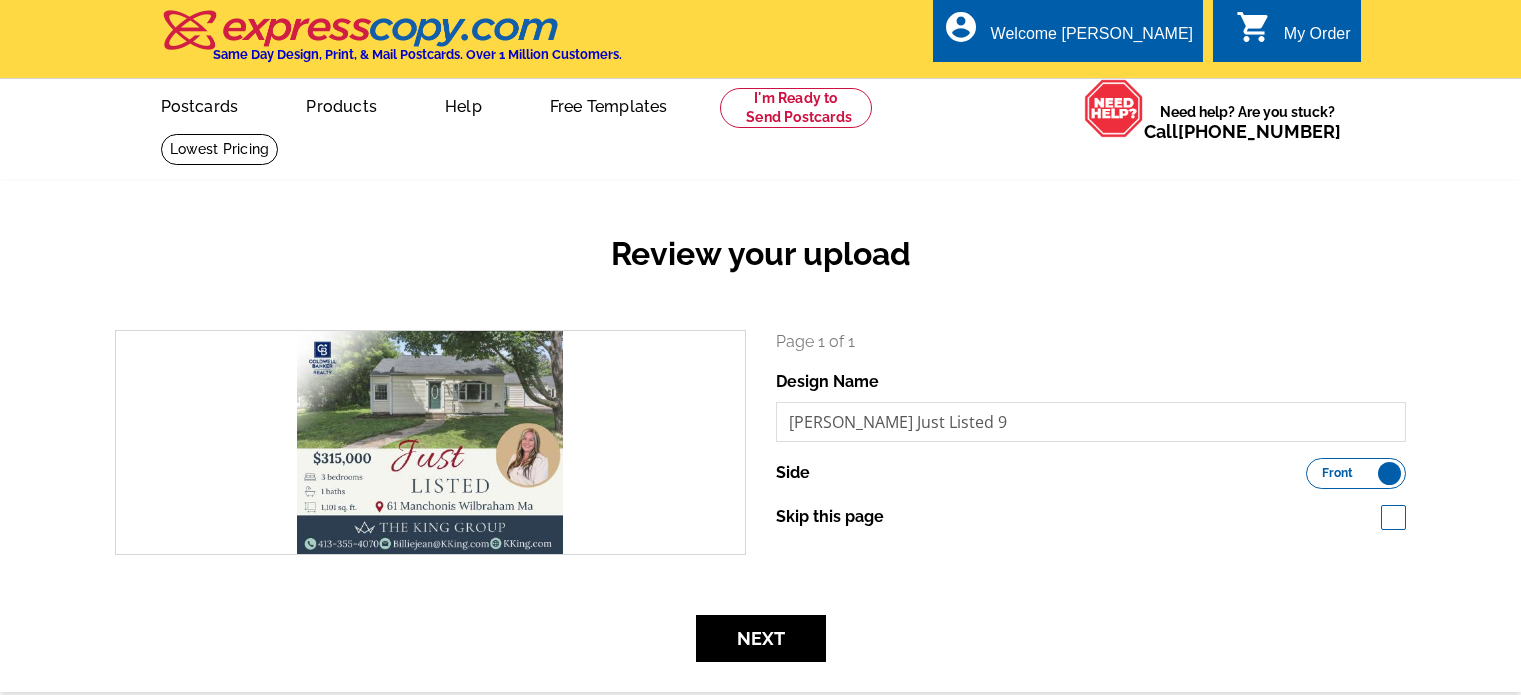 scroll, scrollTop: 0, scrollLeft: 0, axis: both 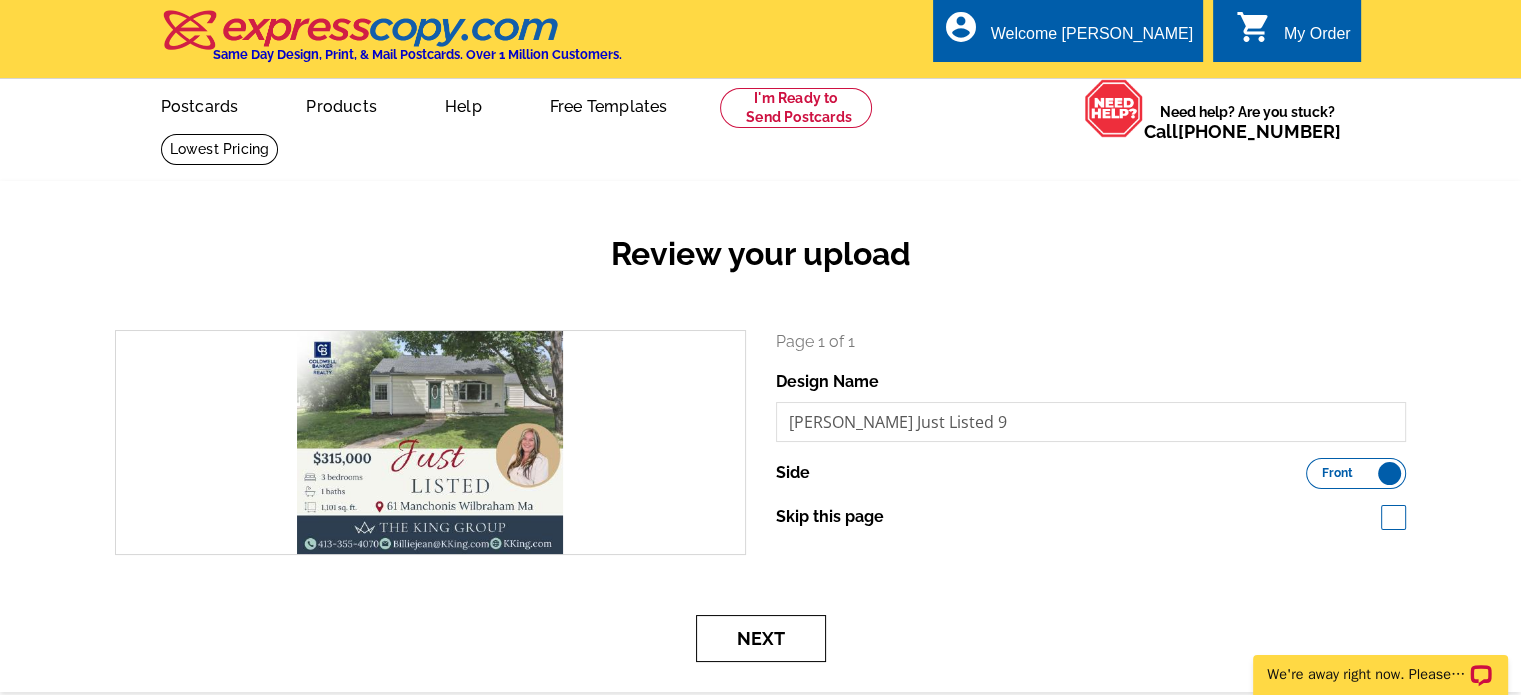 click on "Next" at bounding box center [761, 638] 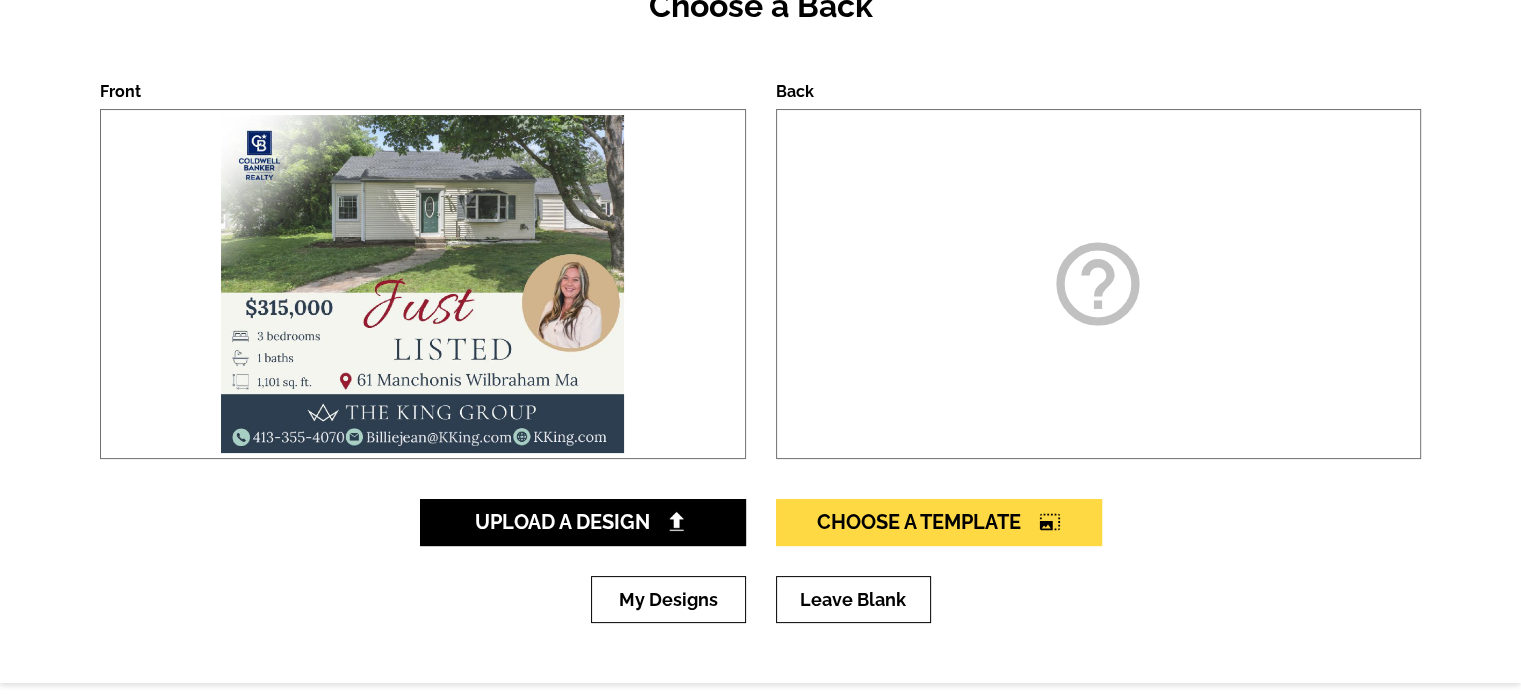 scroll, scrollTop: 400, scrollLeft: 0, axis: vertical 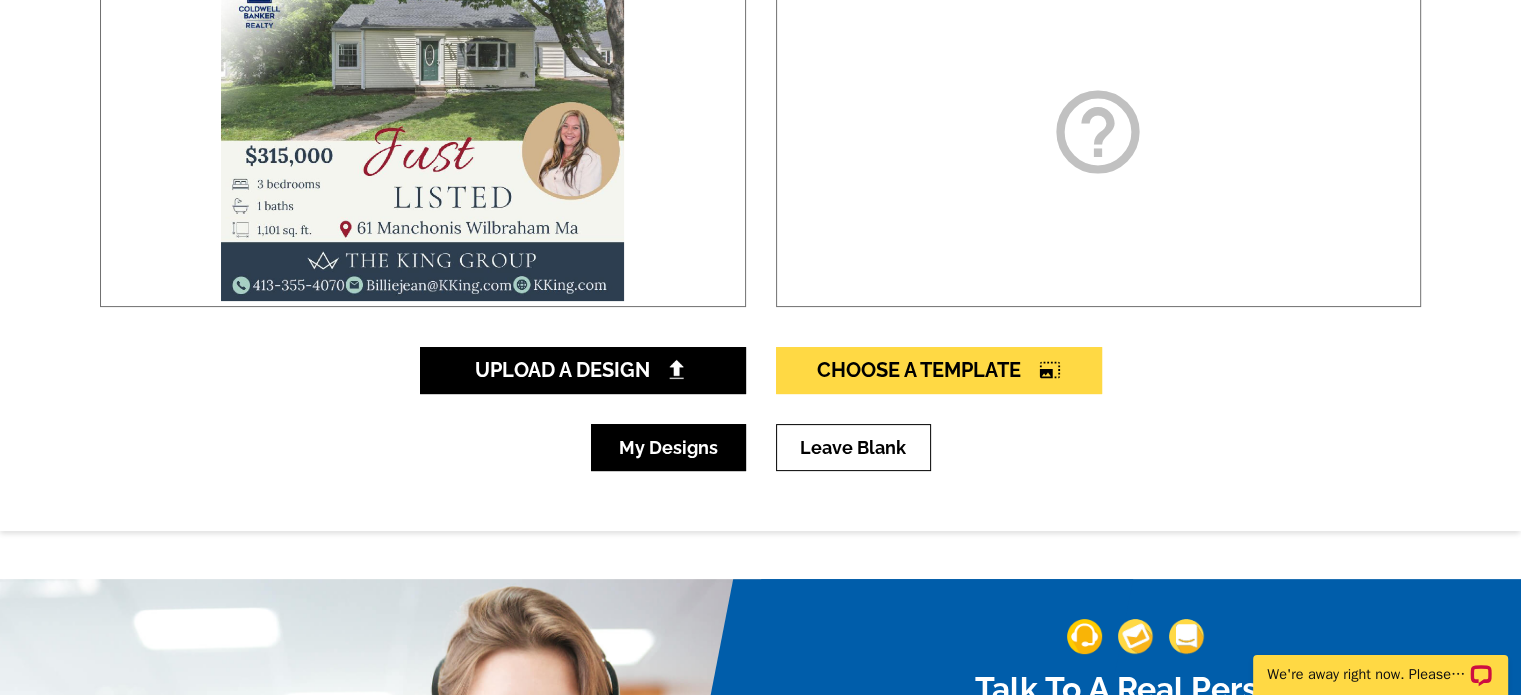 click on "My Designs" at bounding box center [668, 447] 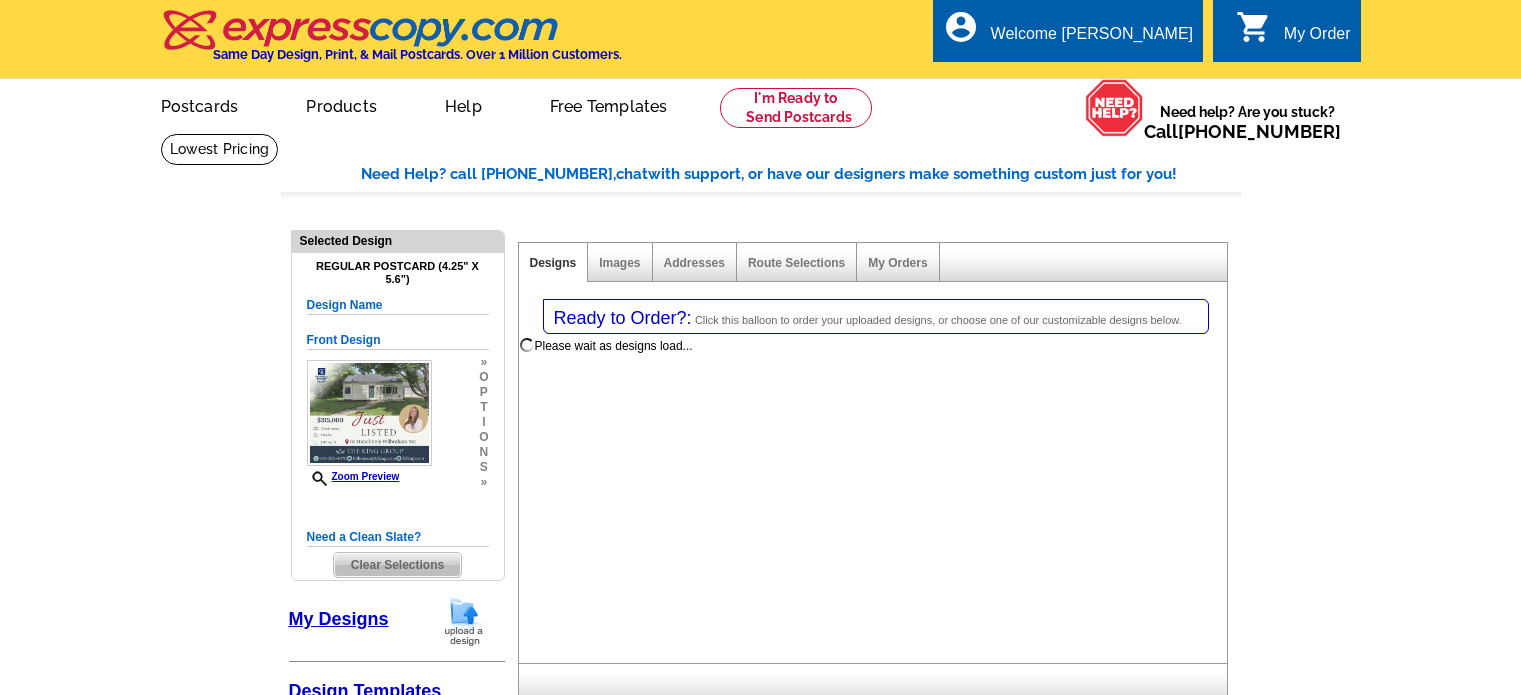 select on "1" 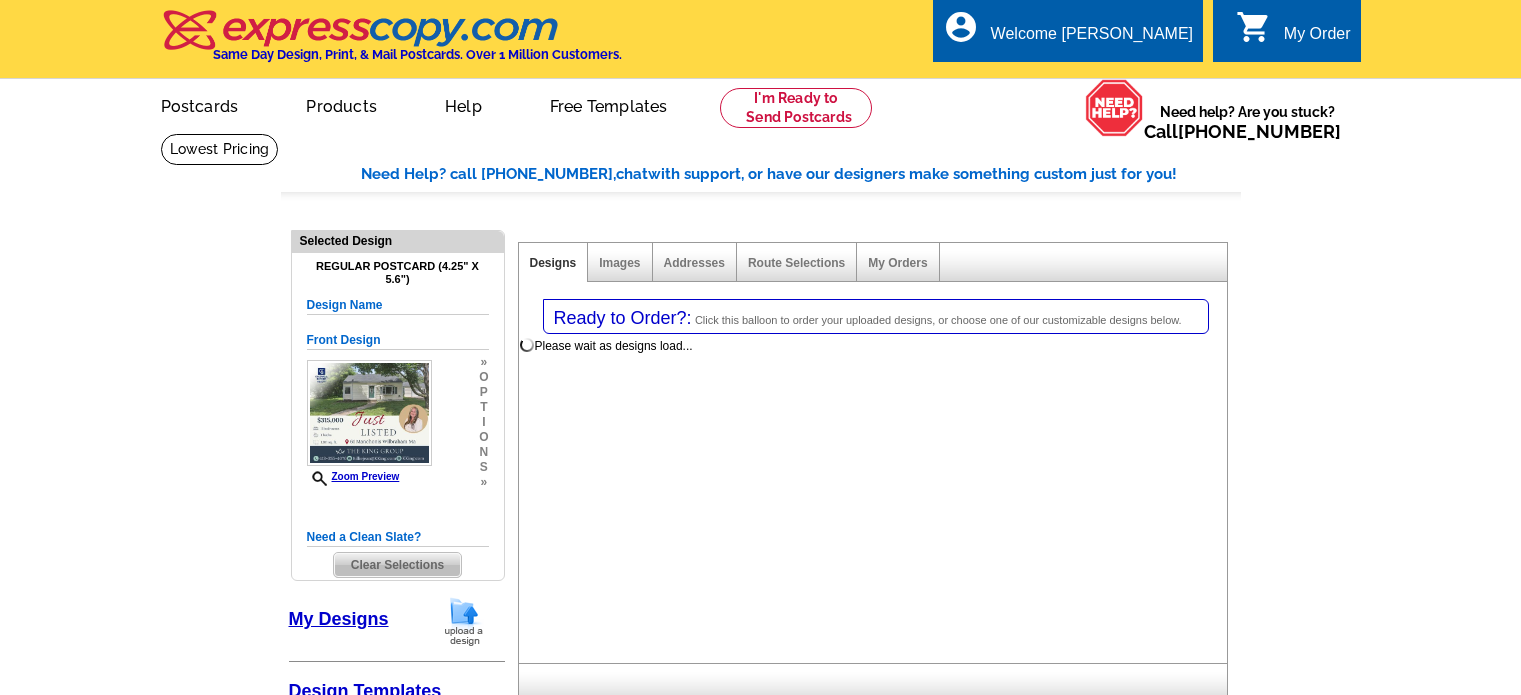 select on "1" 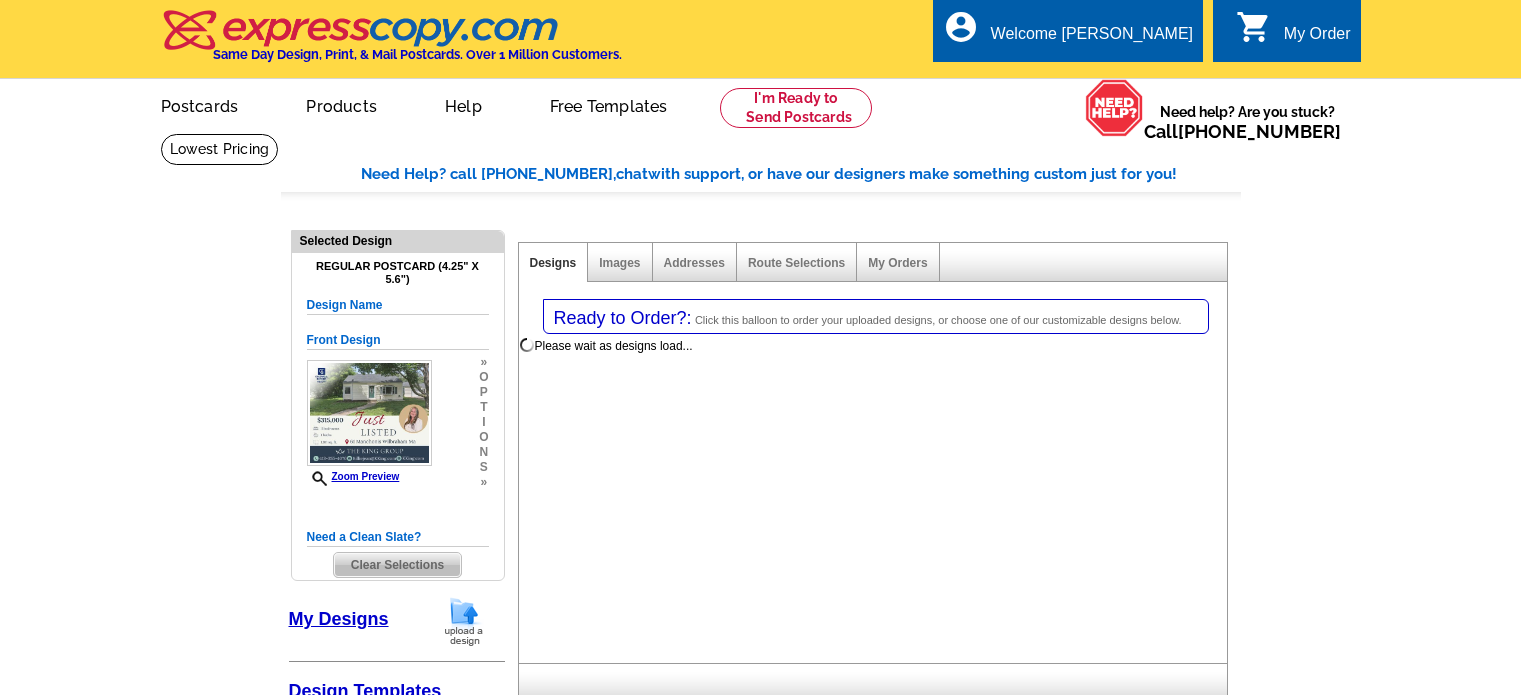 scroll, scrollTop: 0, scrollLeft: 0, axis: both 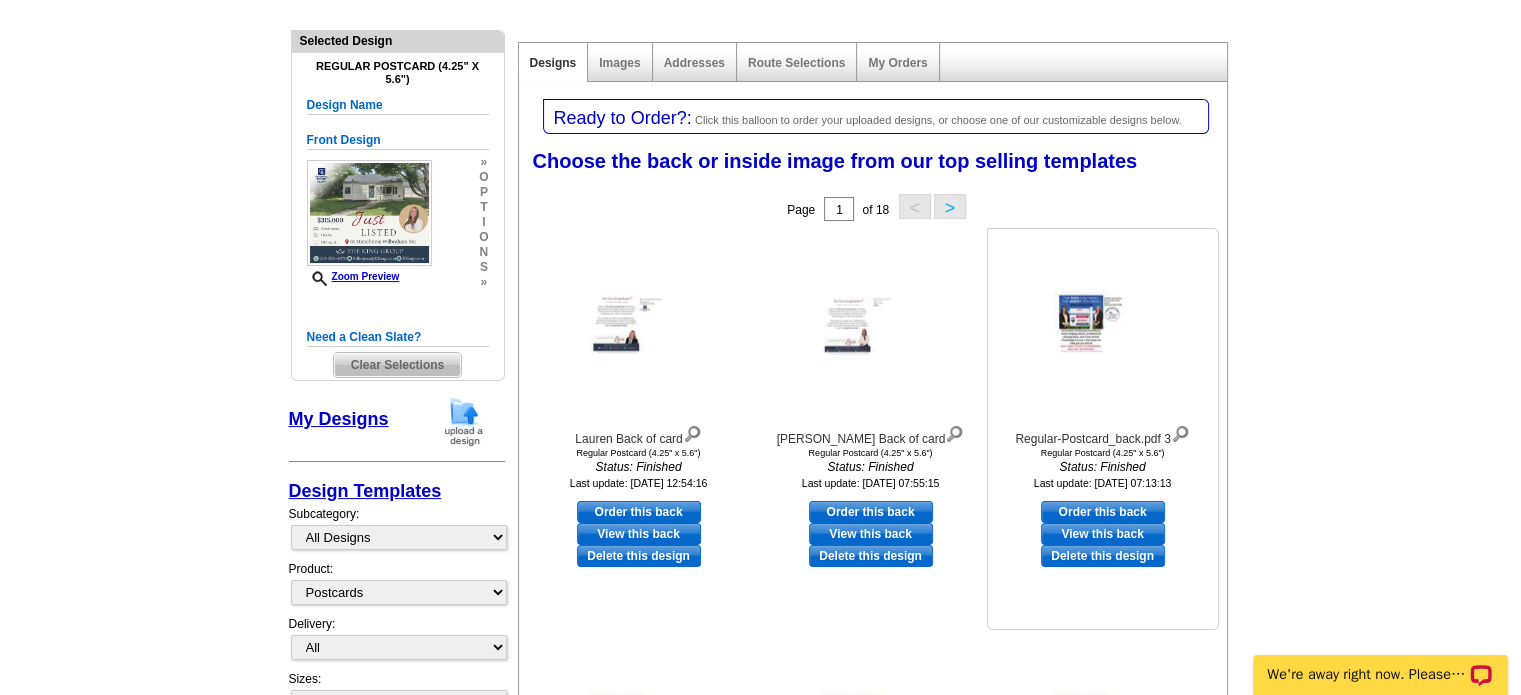 click on "Delete this design" at bounding box center (1103, 556) 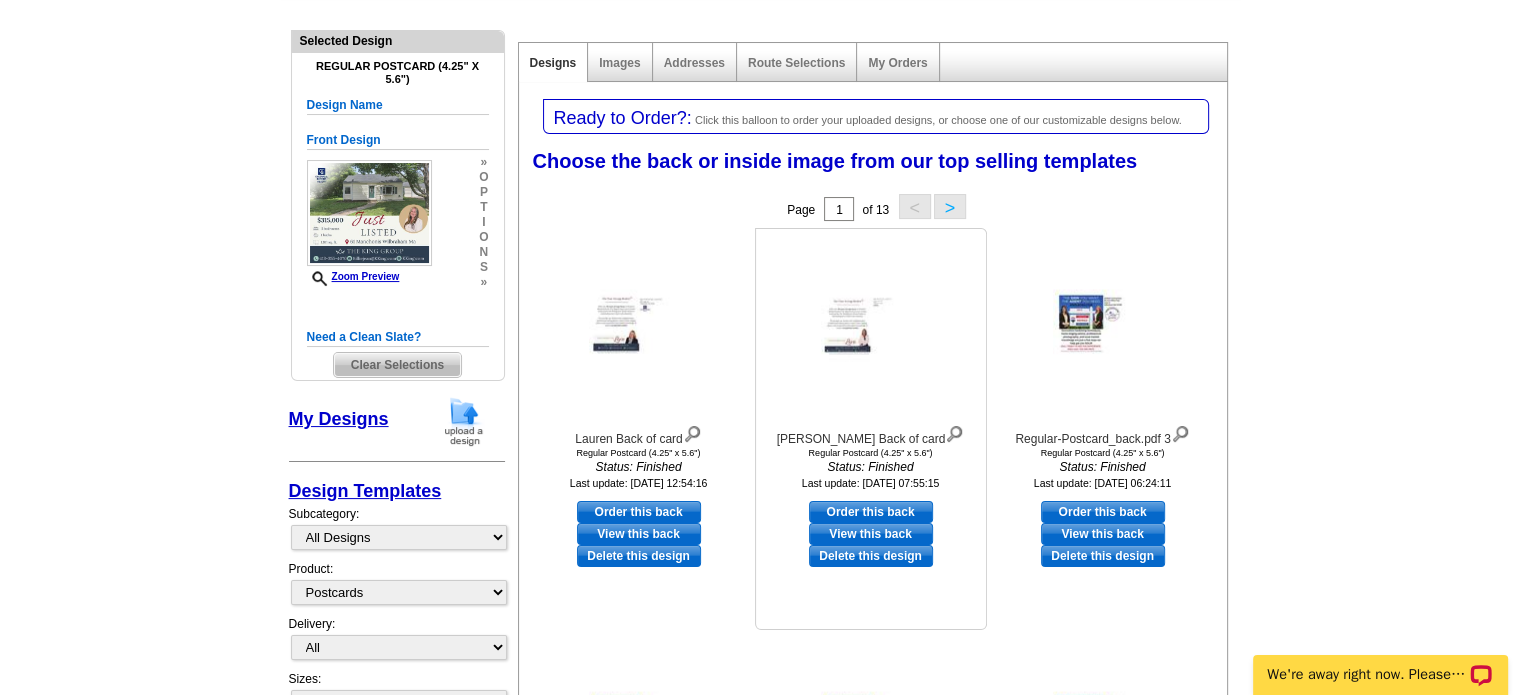 click on "Order this back" at bounding box center [871, 512] 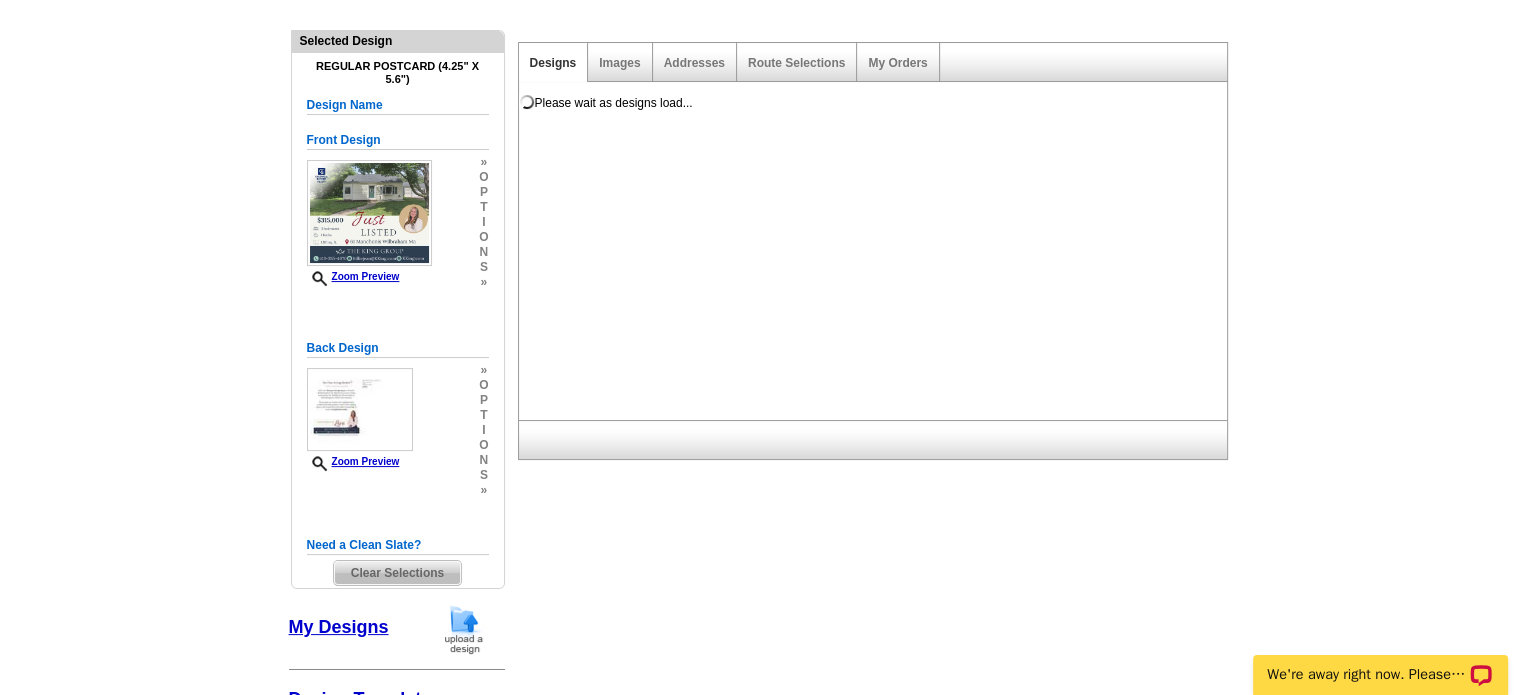 scroll, scrollTop: 0, scrollLeft: 0, axis: both 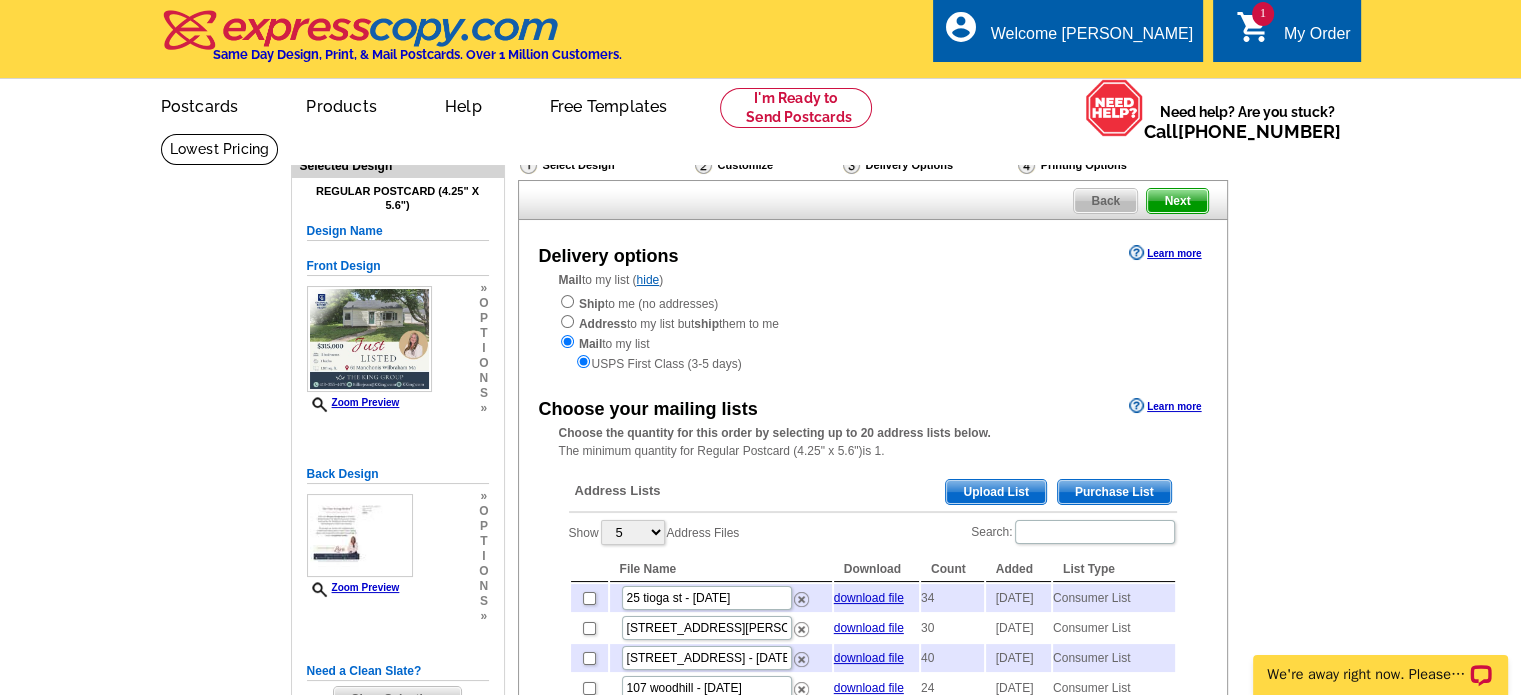 click on "Purchase List" at bounding box center [1114, 492] 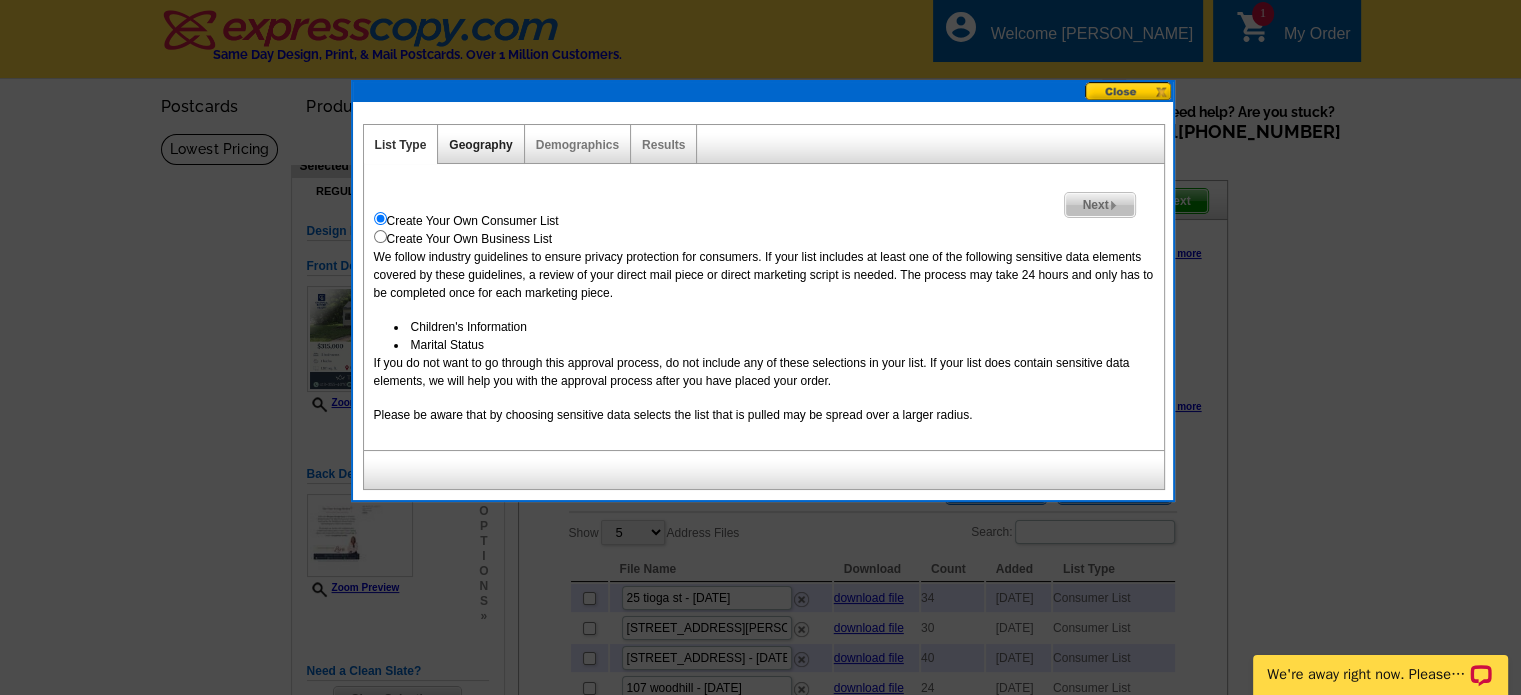 click on "Geography" at bounding box center (480, 145) 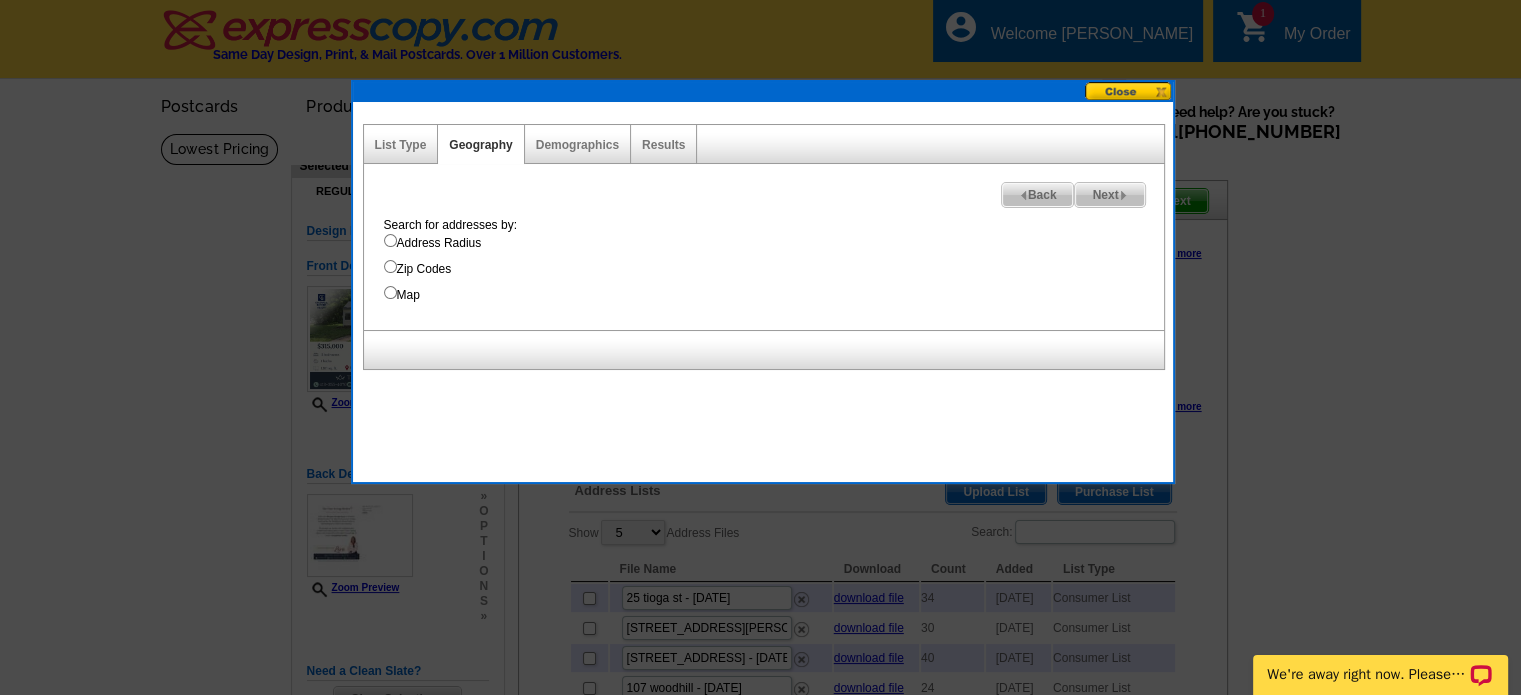 click on "Map" at bounding box center [390, 292] 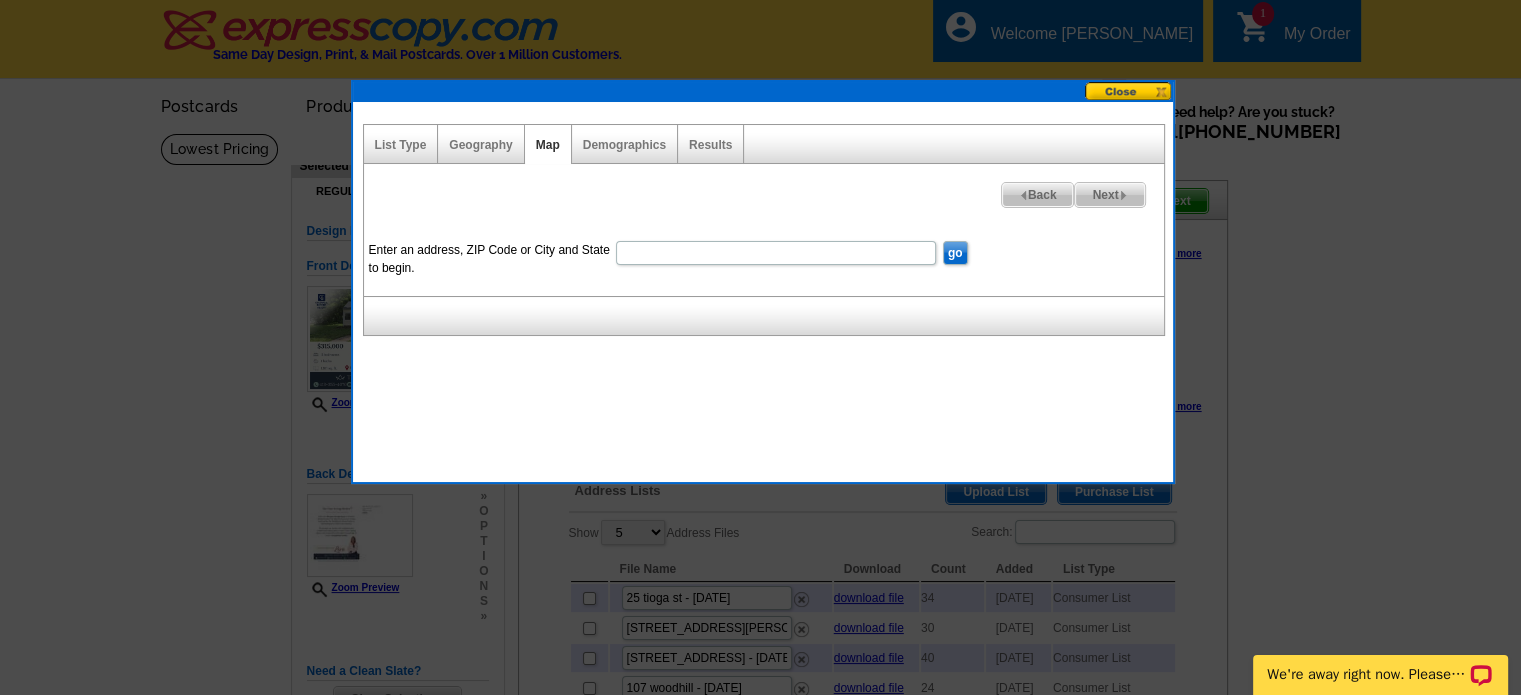 click on "Enter an address, ZIP Code or City and State to begin." at bounding box center (776, 253) 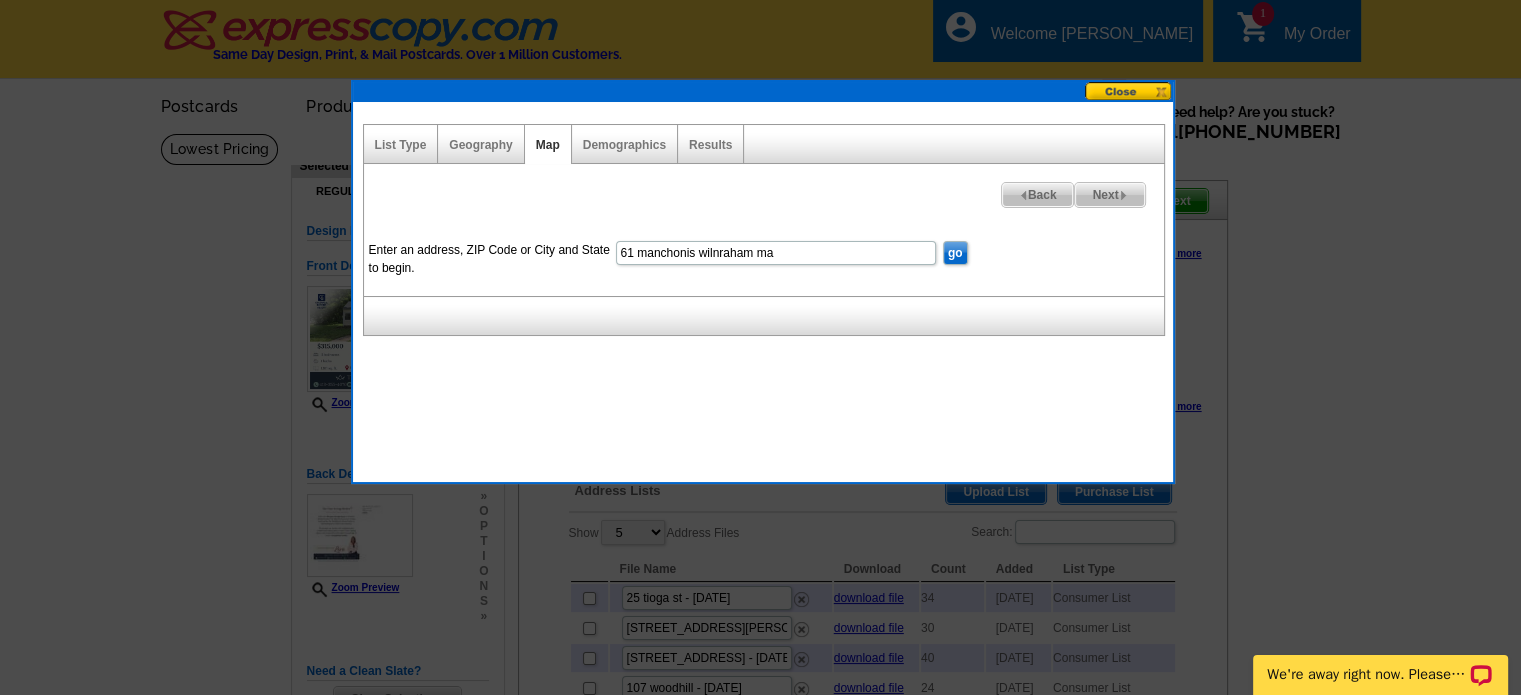 type on "61 manchonis wilnraham ma" 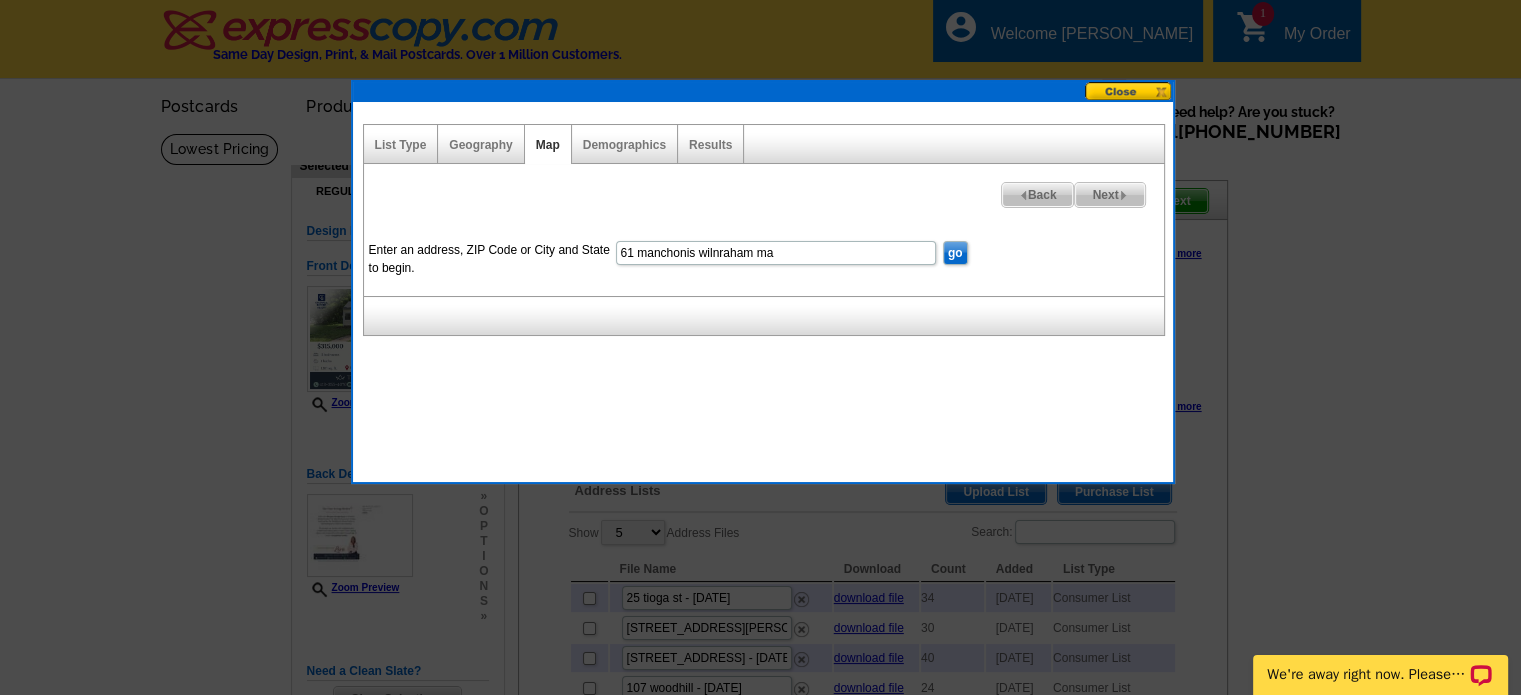 click on "go" at bounding box center [955, 253] 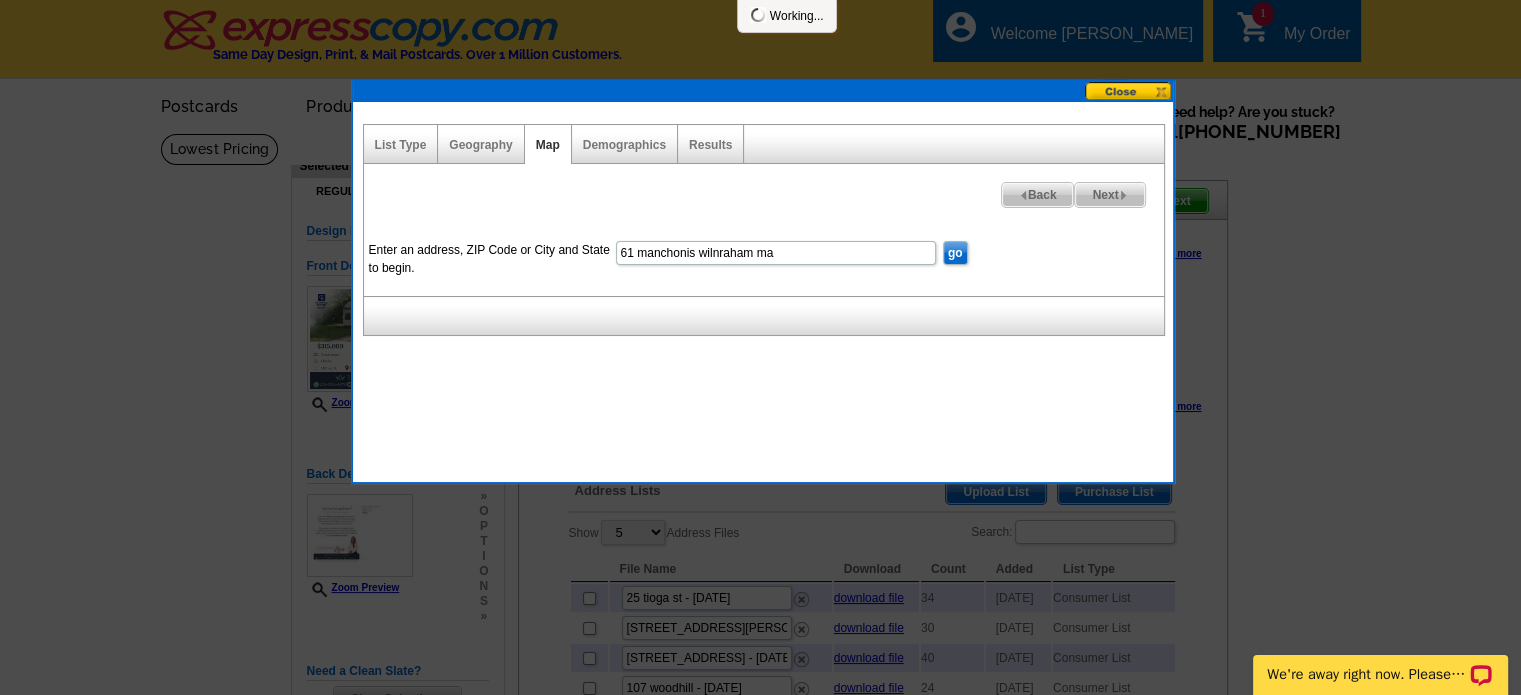 scroll, scrollTop: 0, scrollLeft: 0, axis: both 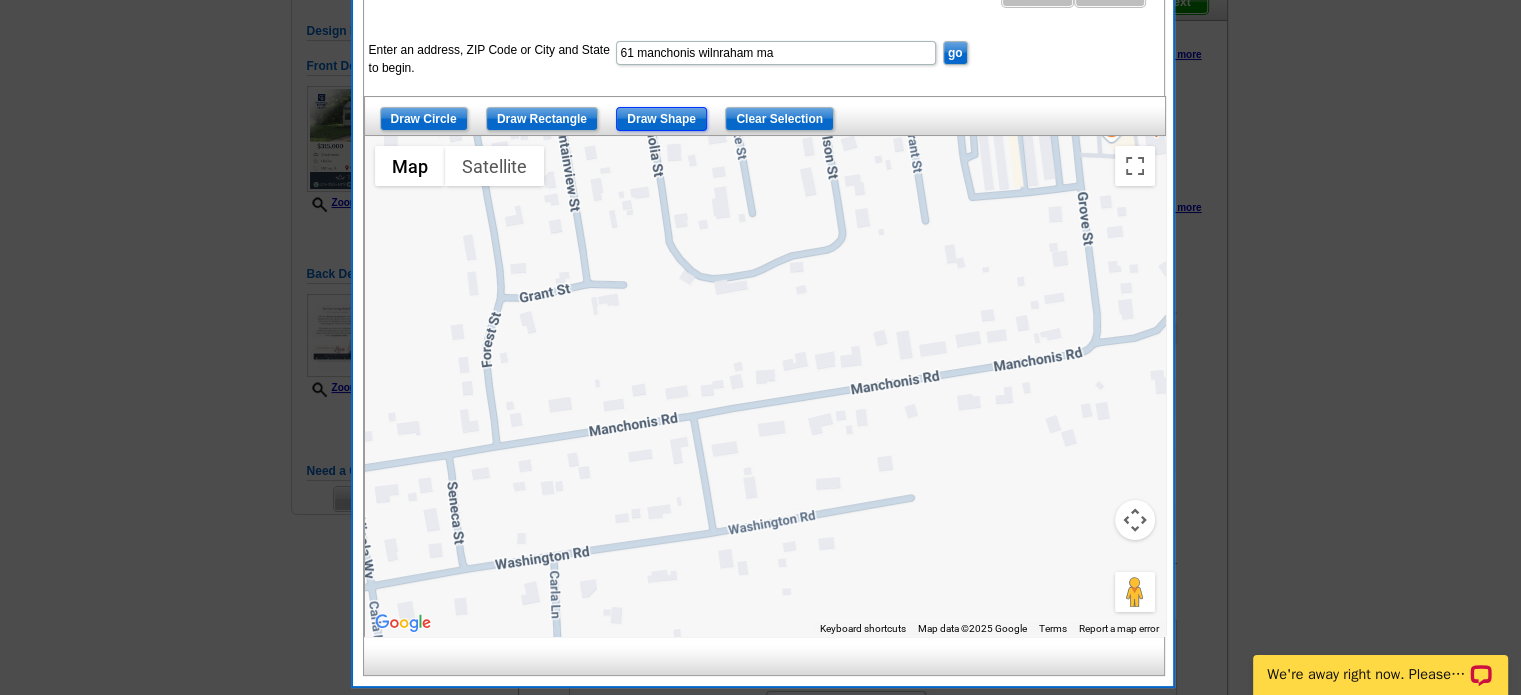 click on "Draw Shape" at bounding box center [661, 119] 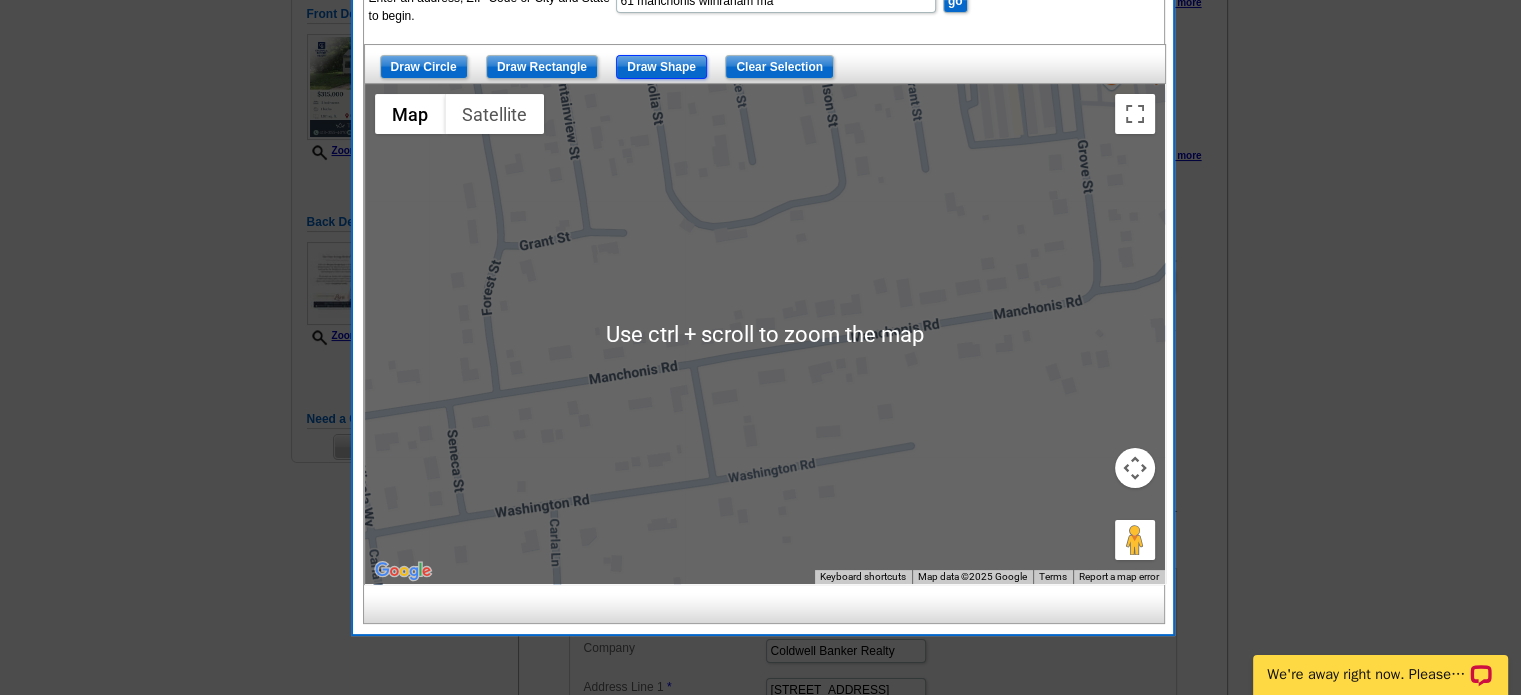 scroll, scrollTop: 300, scrollLeft: 0, axis: vertical 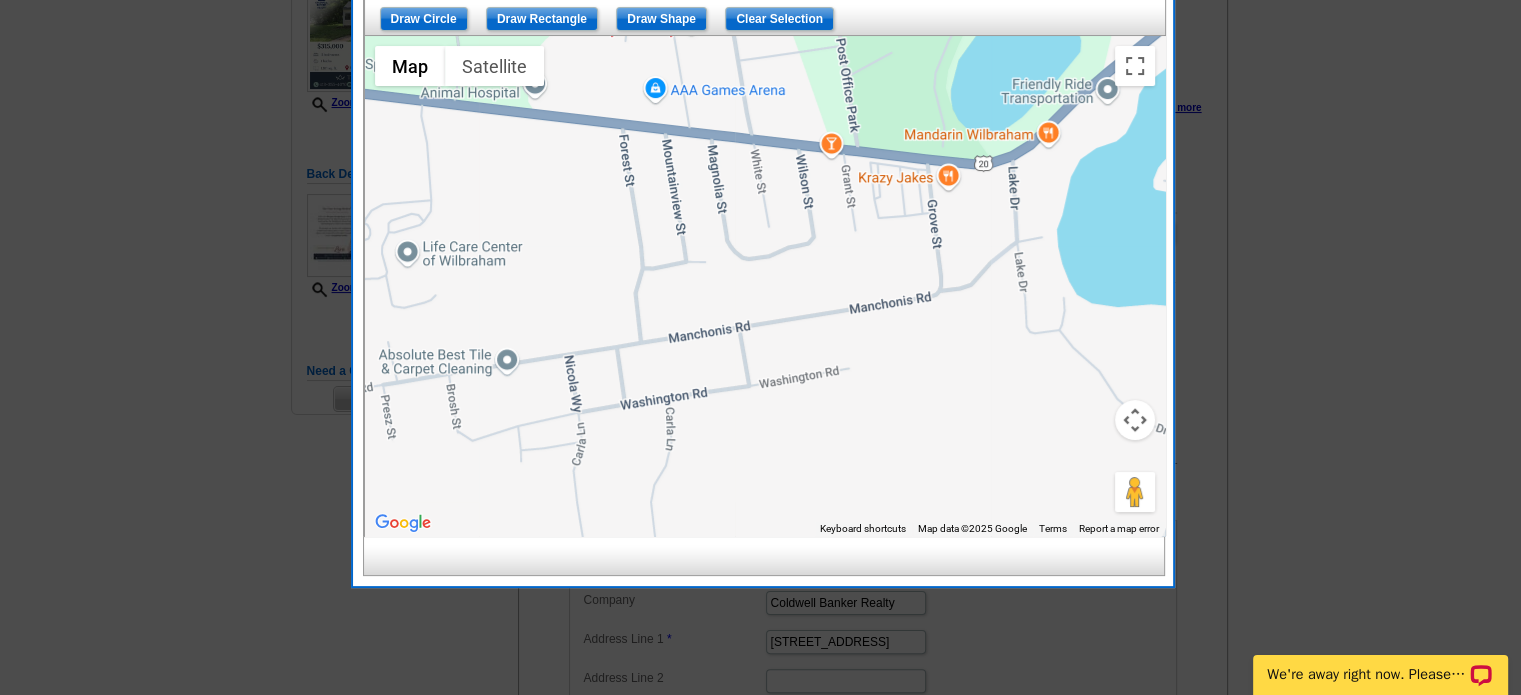 click at bounding box center (765, 286) 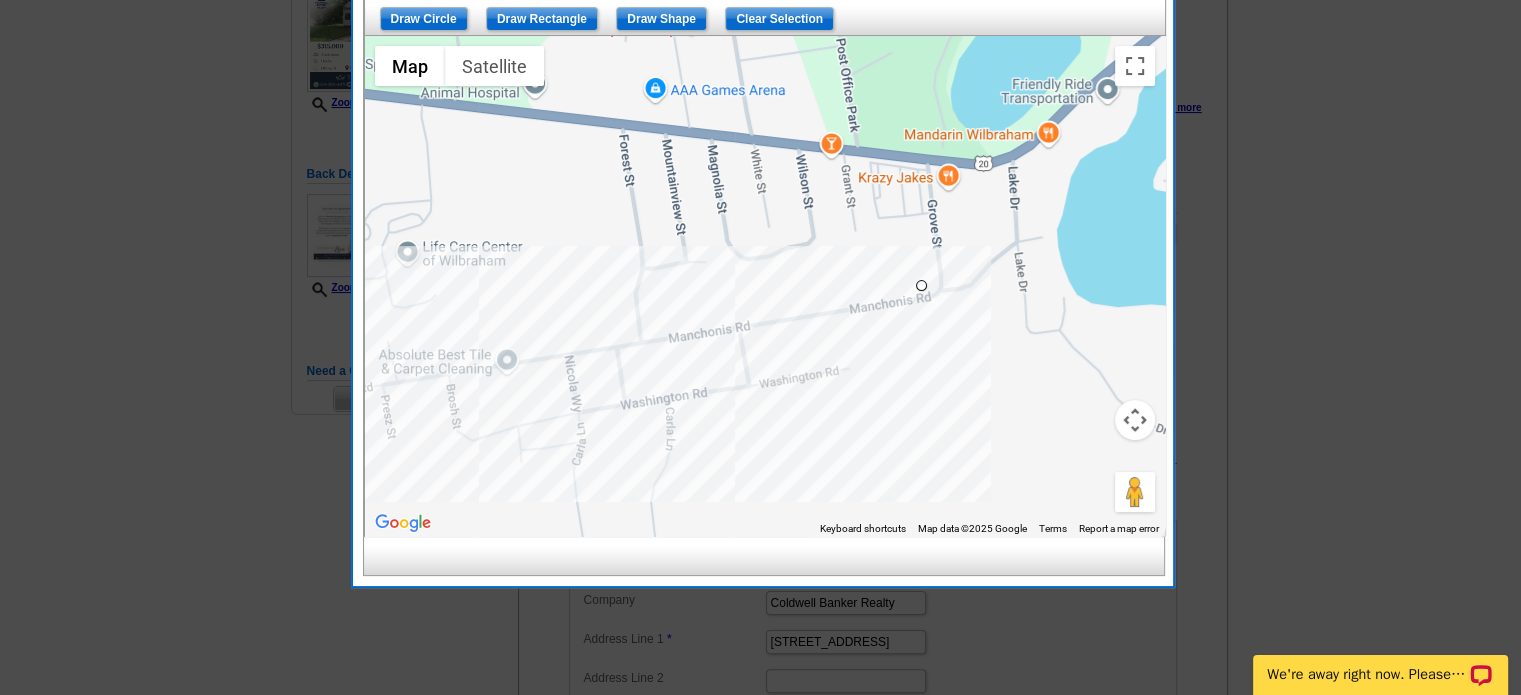 click at bounding box center [765, 286] 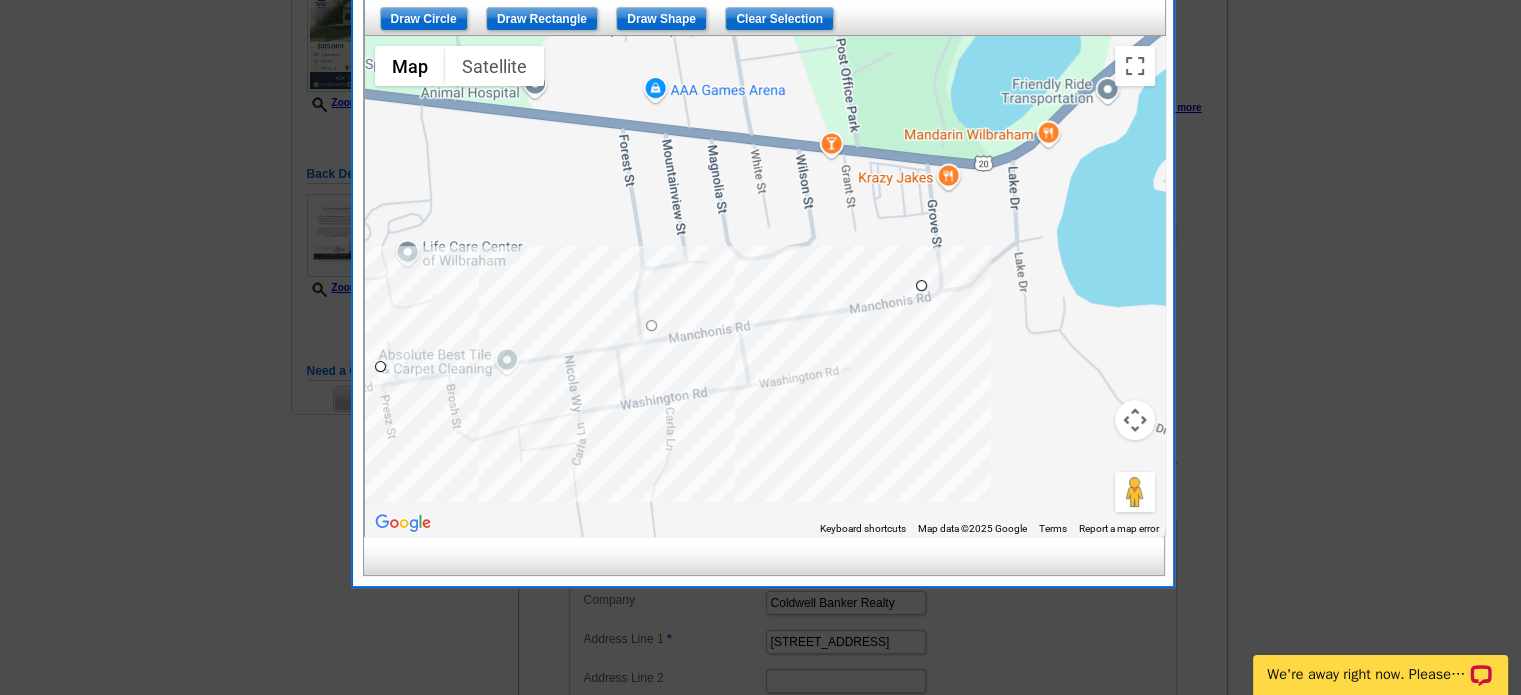 click at bounding box center [765, 286] 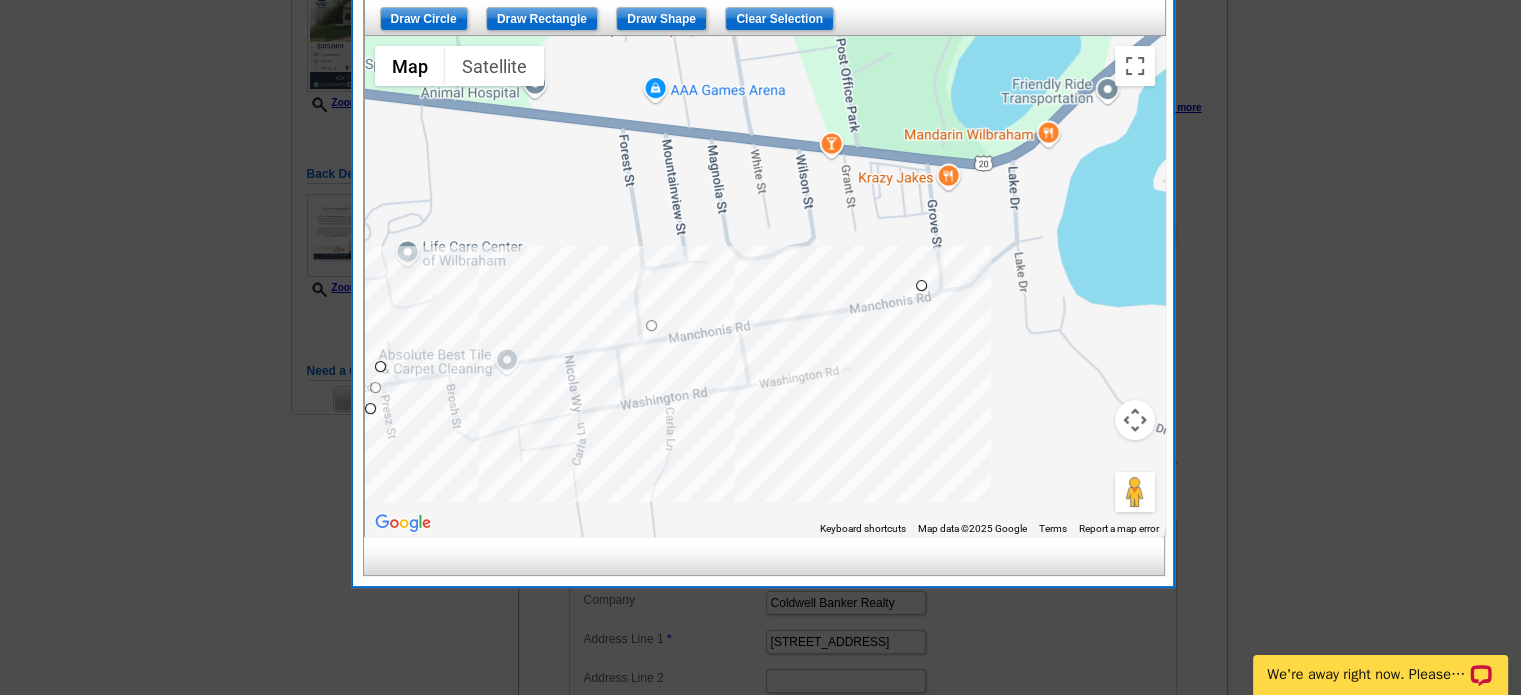 click at bounding box center (765, 286) 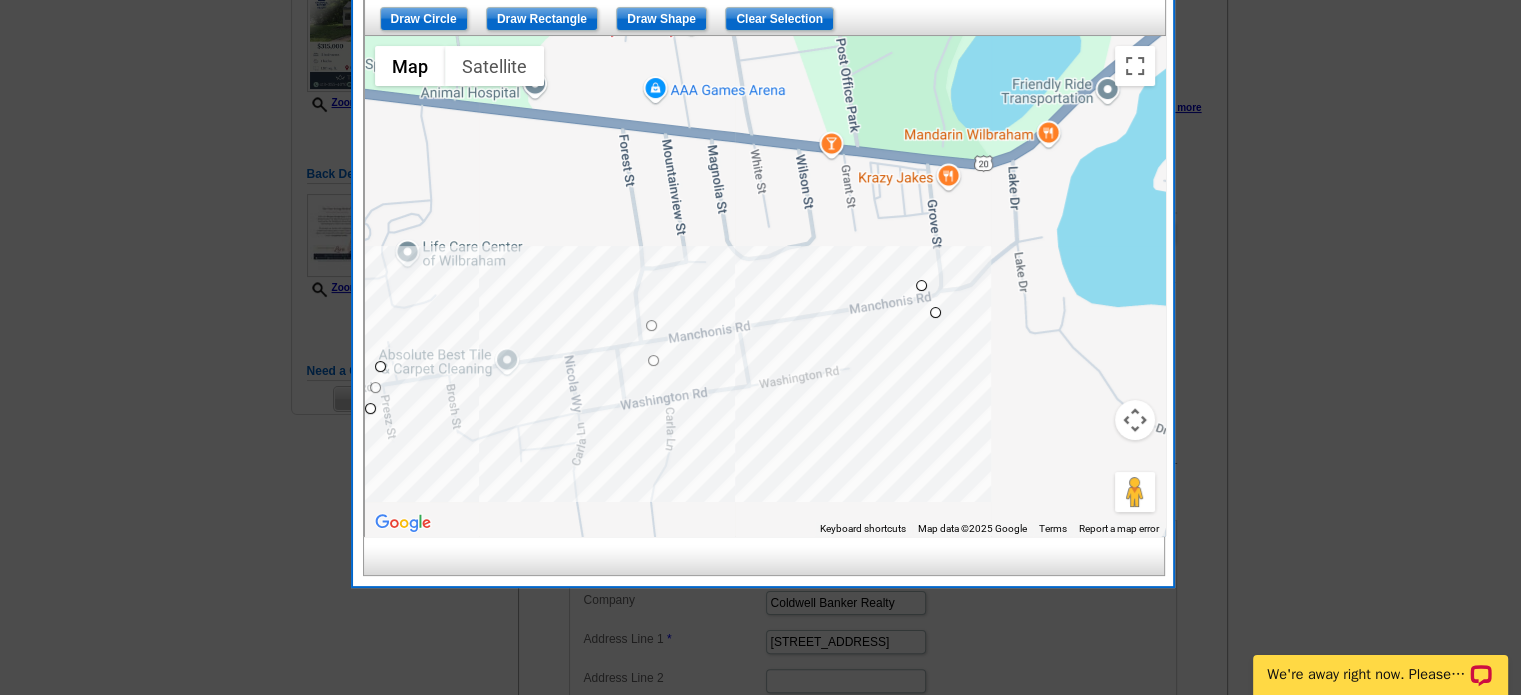 click at bounding box center (765, 286) 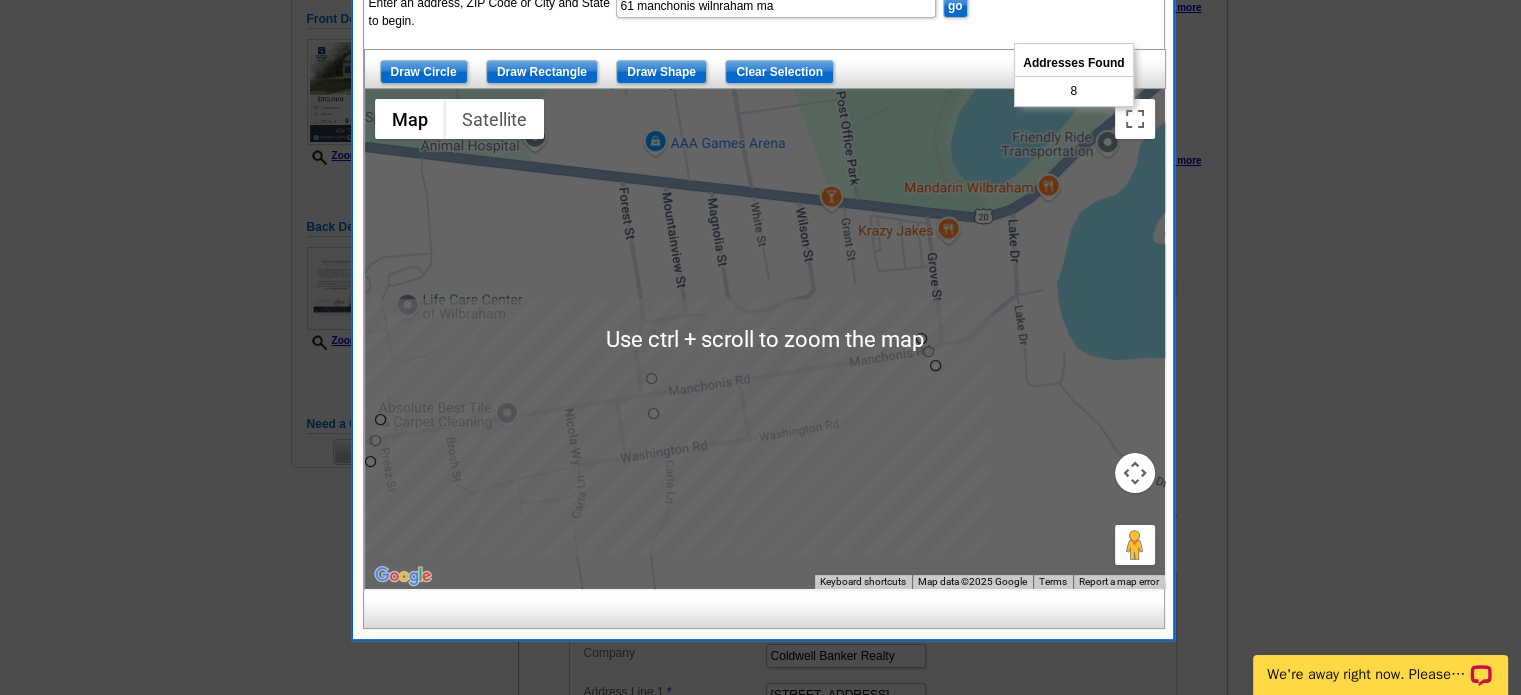 scroll, scrollTop: 200, scrollLeft: 0, axis: vertical 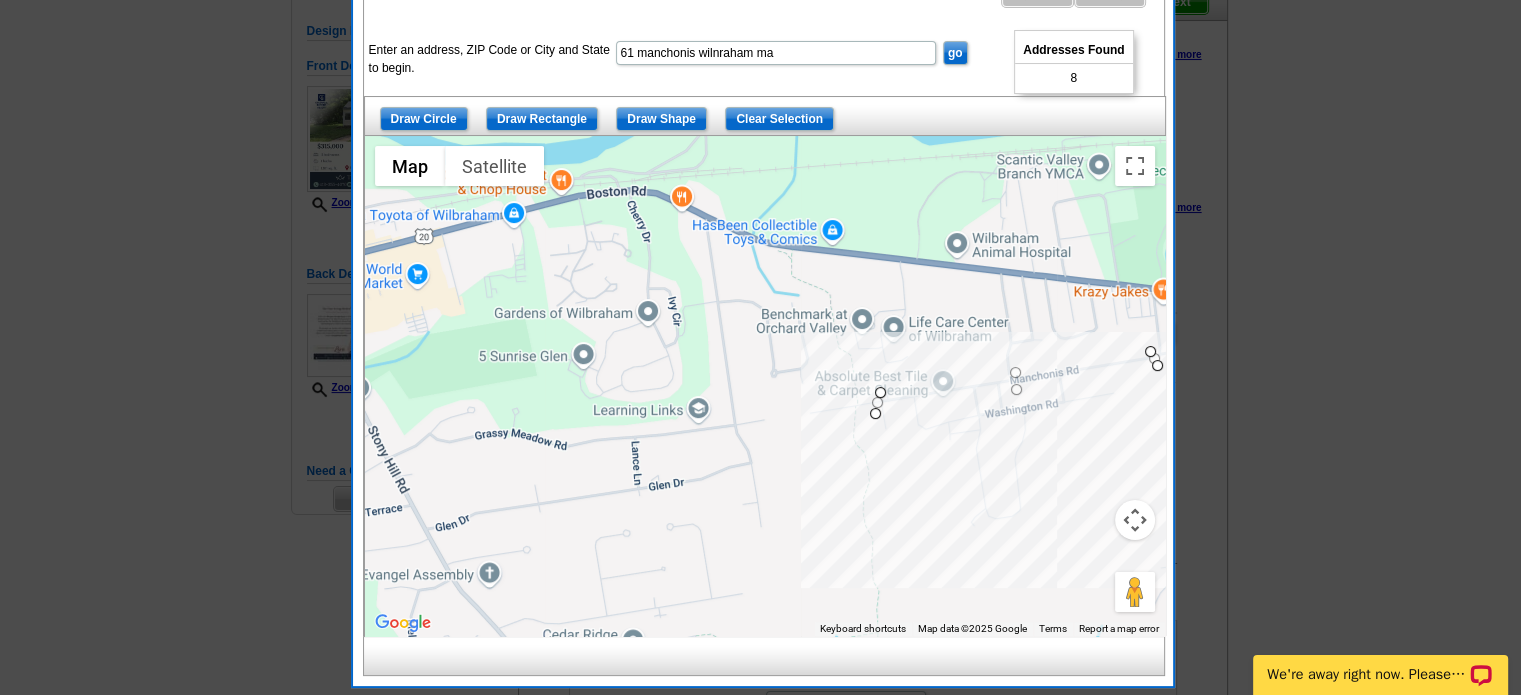 drag, startPoint x: 554, startPoint y: 536, endPoint x: 876, endPoint y: 457, distance: 331.5494 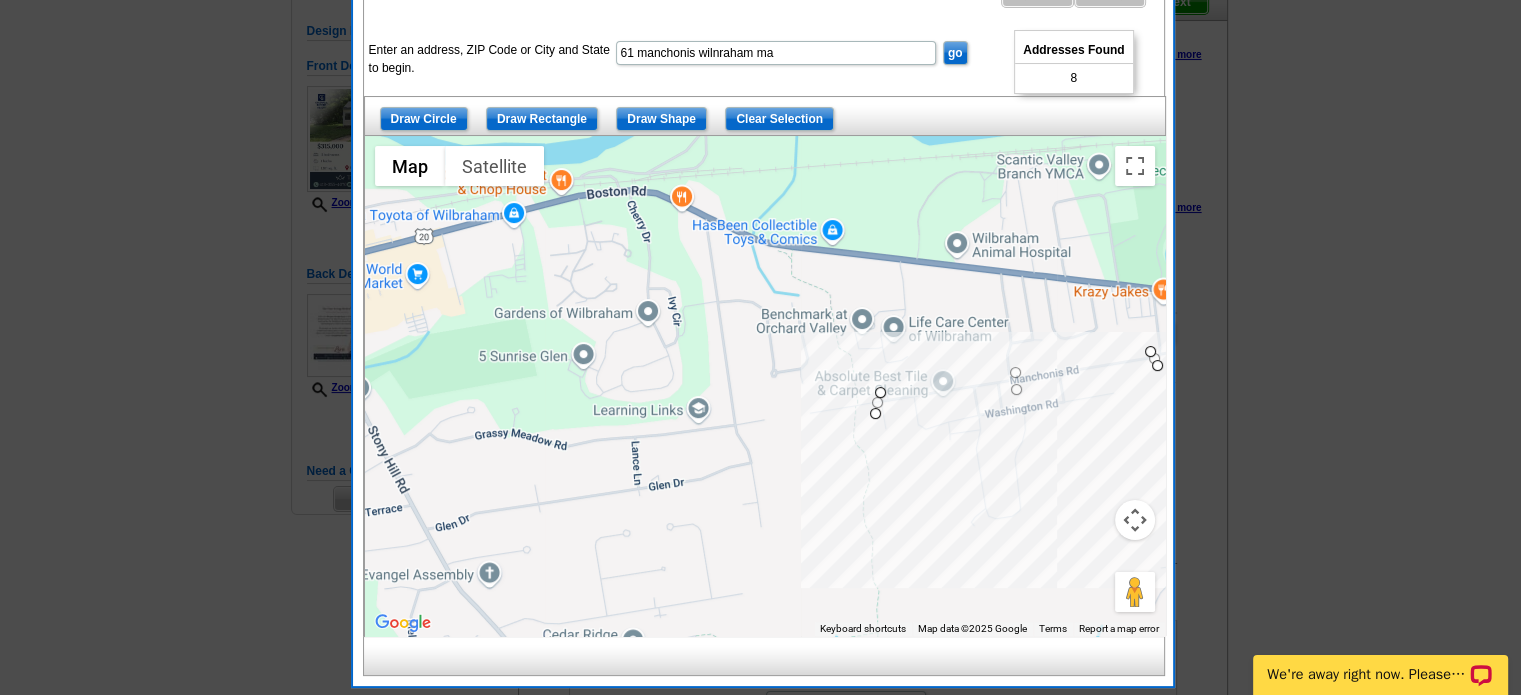 click at bounding box center (765, 386) 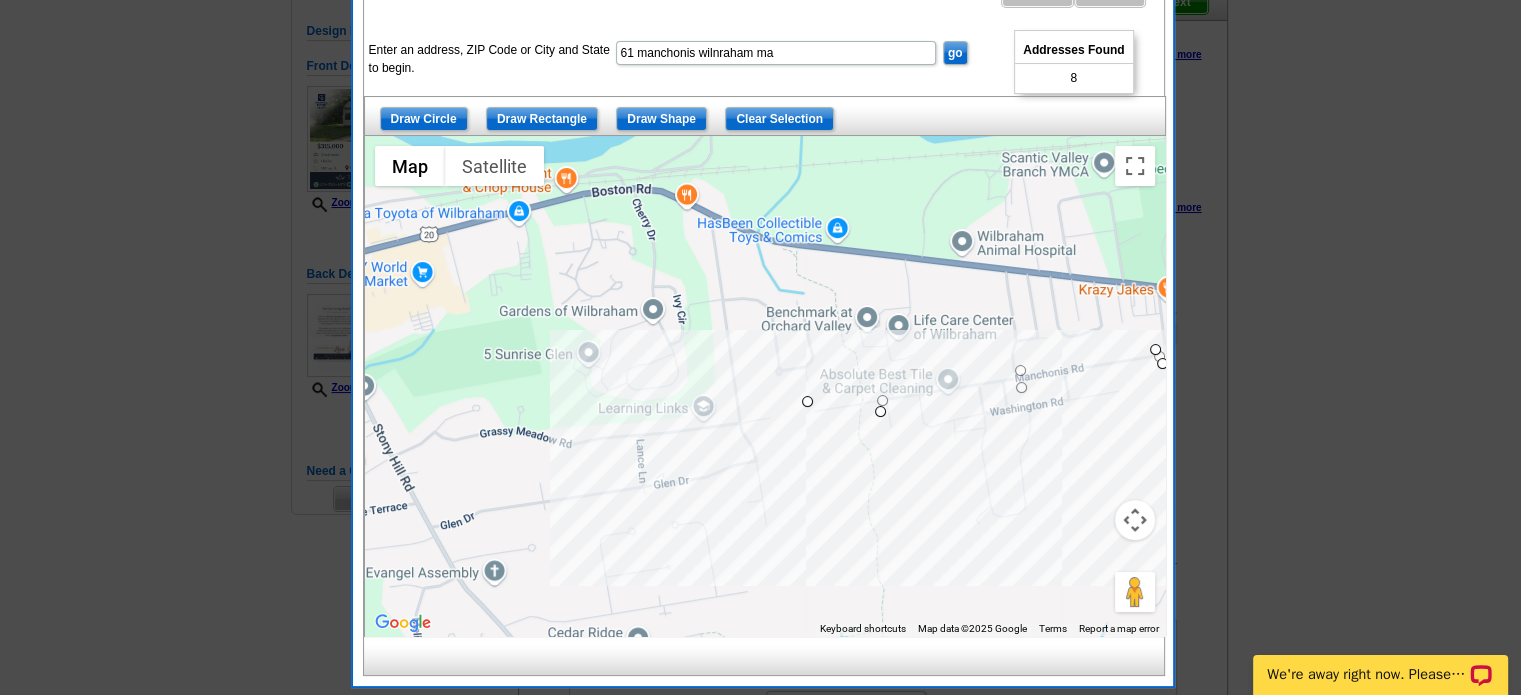 drag, startPoint x: 883, startPoint y: 387, endPoint x: 800, endPoint y: 399, distance: 83.86298 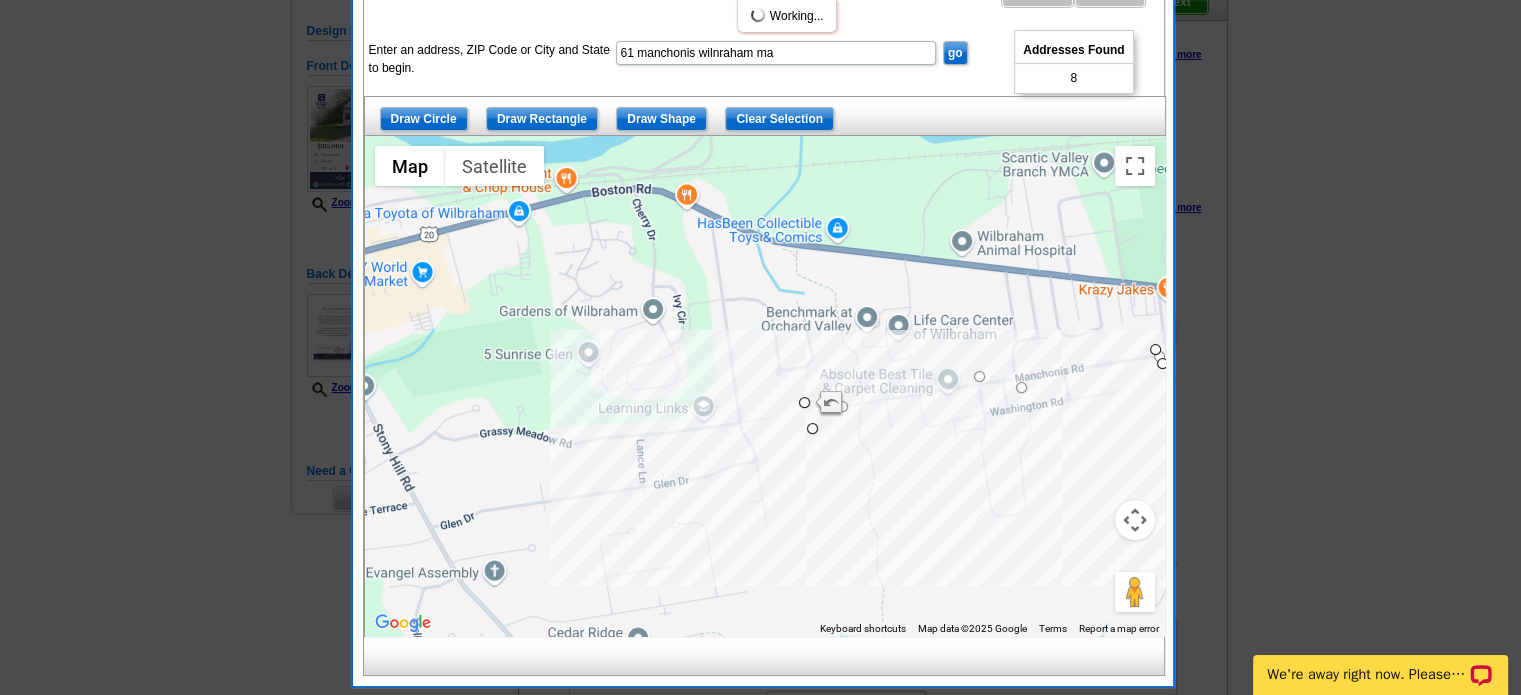 drag, startPoint x: 875, startPoint y: 412, endPoint x: 807, endPoint y: 431, distance: 70.60453 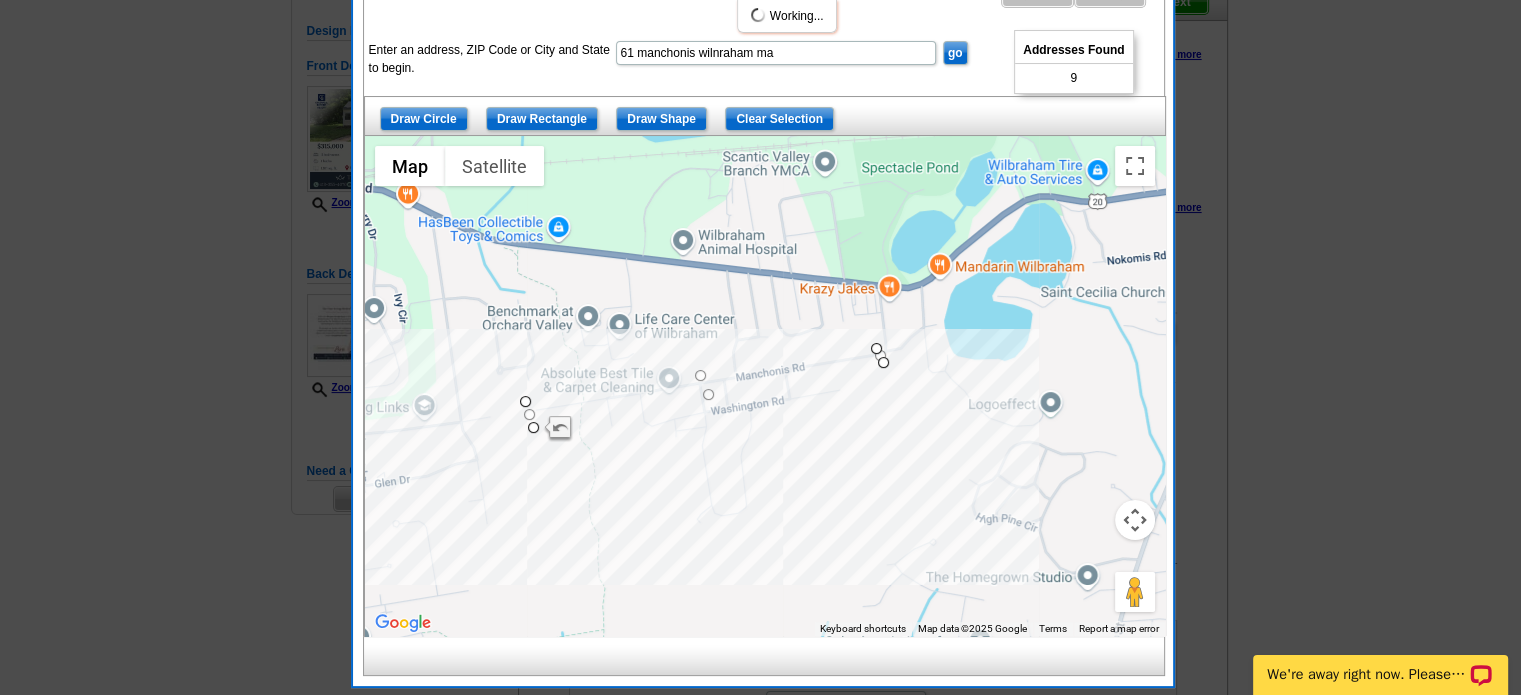 drag, startPoint x: 864, startPoint y: 470, endPoint x: 617, endPoint y: 456, distance: 247.39644 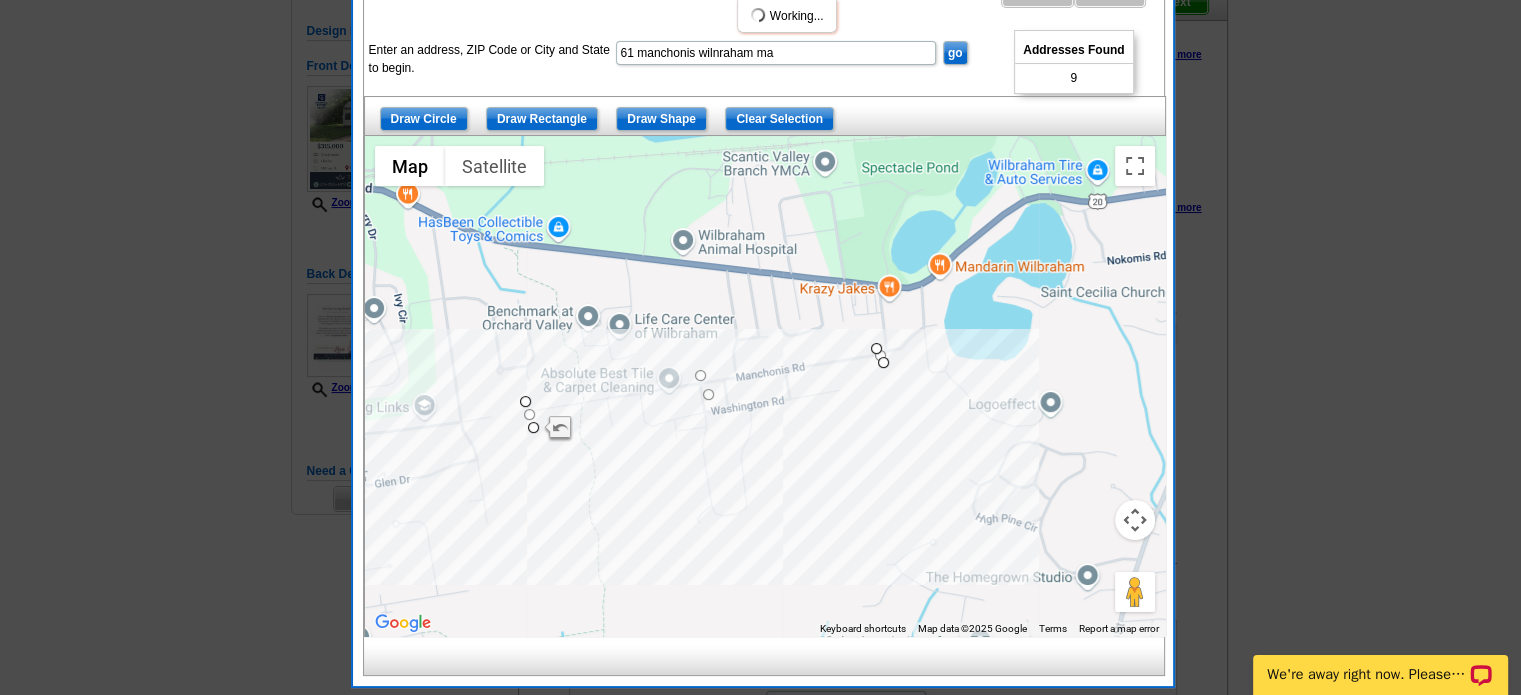 click at bounding box center (765, 386) 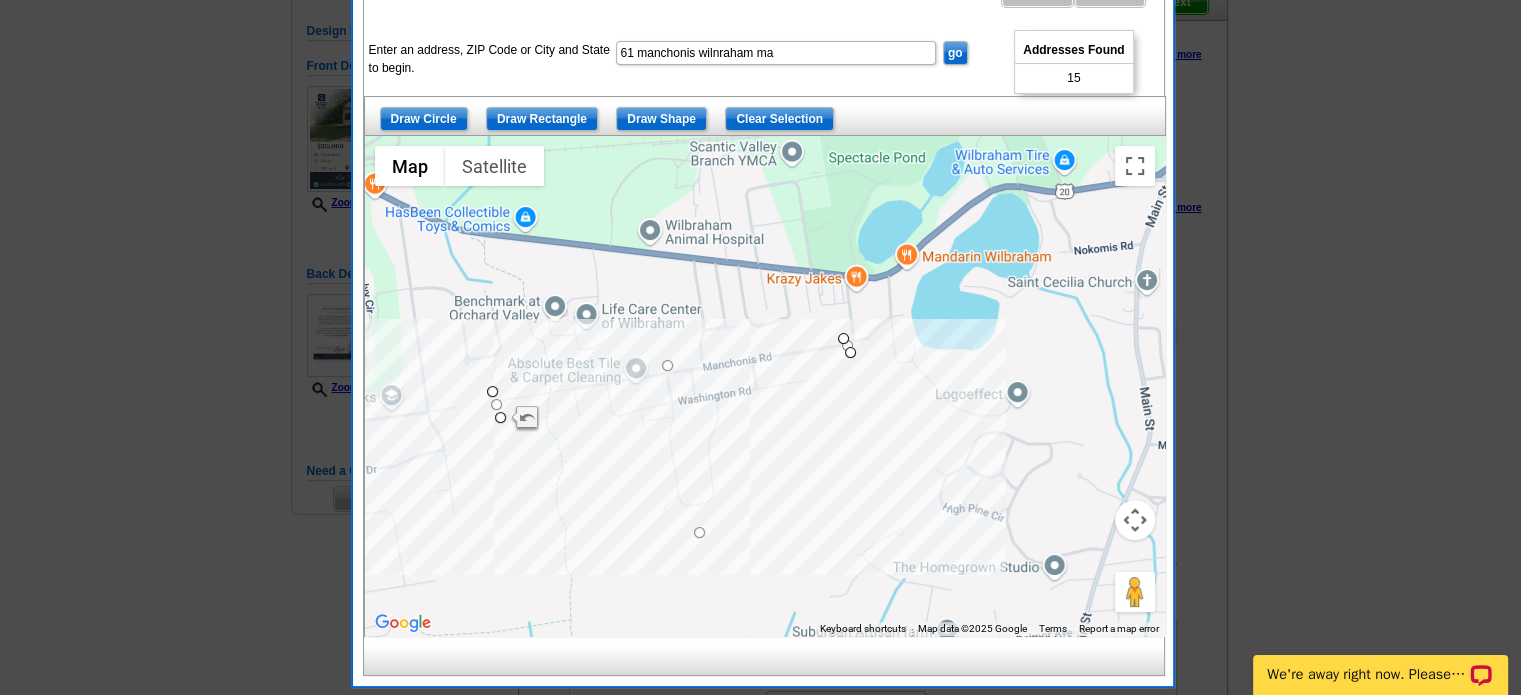 drag, startPoint x: 675, startPoint y: 388, endPoint x: 698, endPoint y: 537, distance: 150.76472 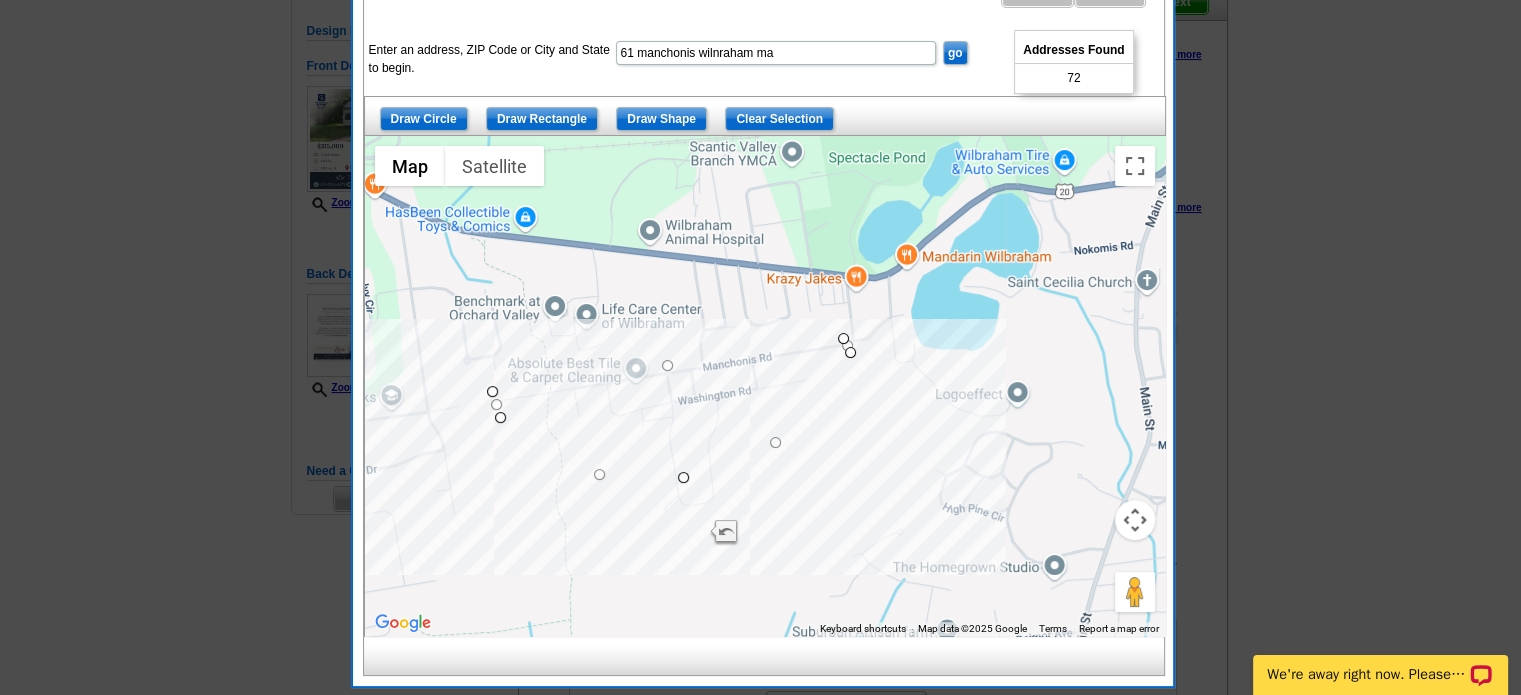 drag, startPoint x: 700, startPoint y: 534, endPoint x: 684, endPoint y: 477, distance: 59.20304 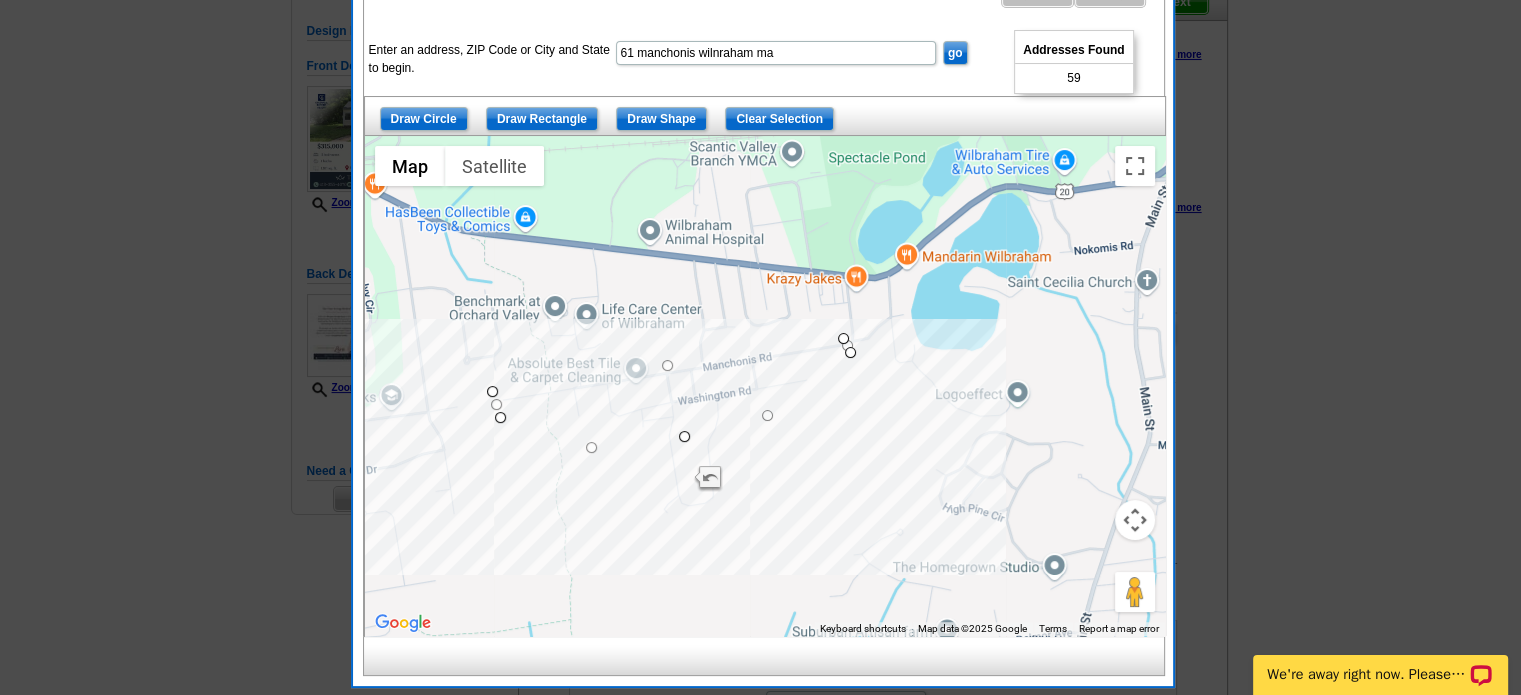 drag, startPoint x: 684, startPoint y: 477, endPoint x: 685, endPoint y: 433, distance: 44.011364 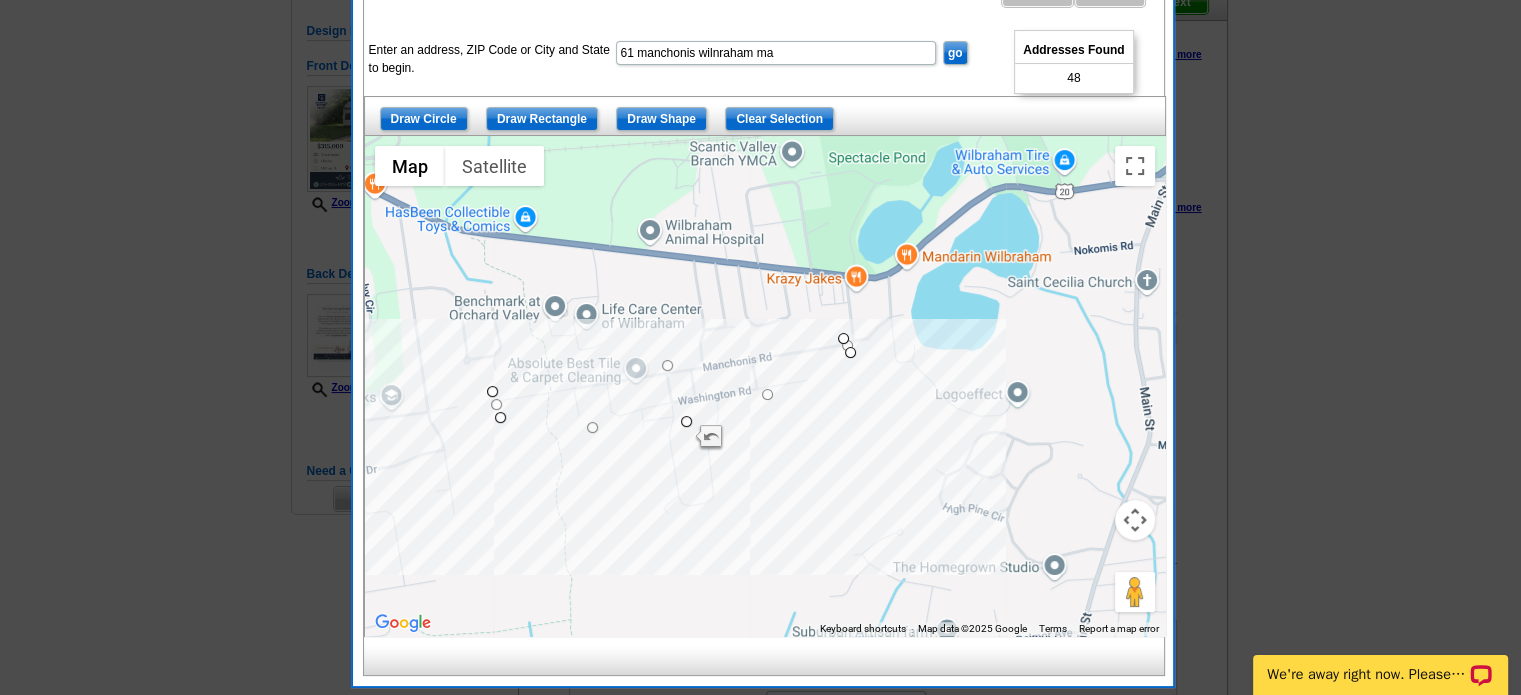 drag, startPoint x: 685, startPoint y: 433, endPoint x: 689, endPoint y: 418, distance: 15.524175 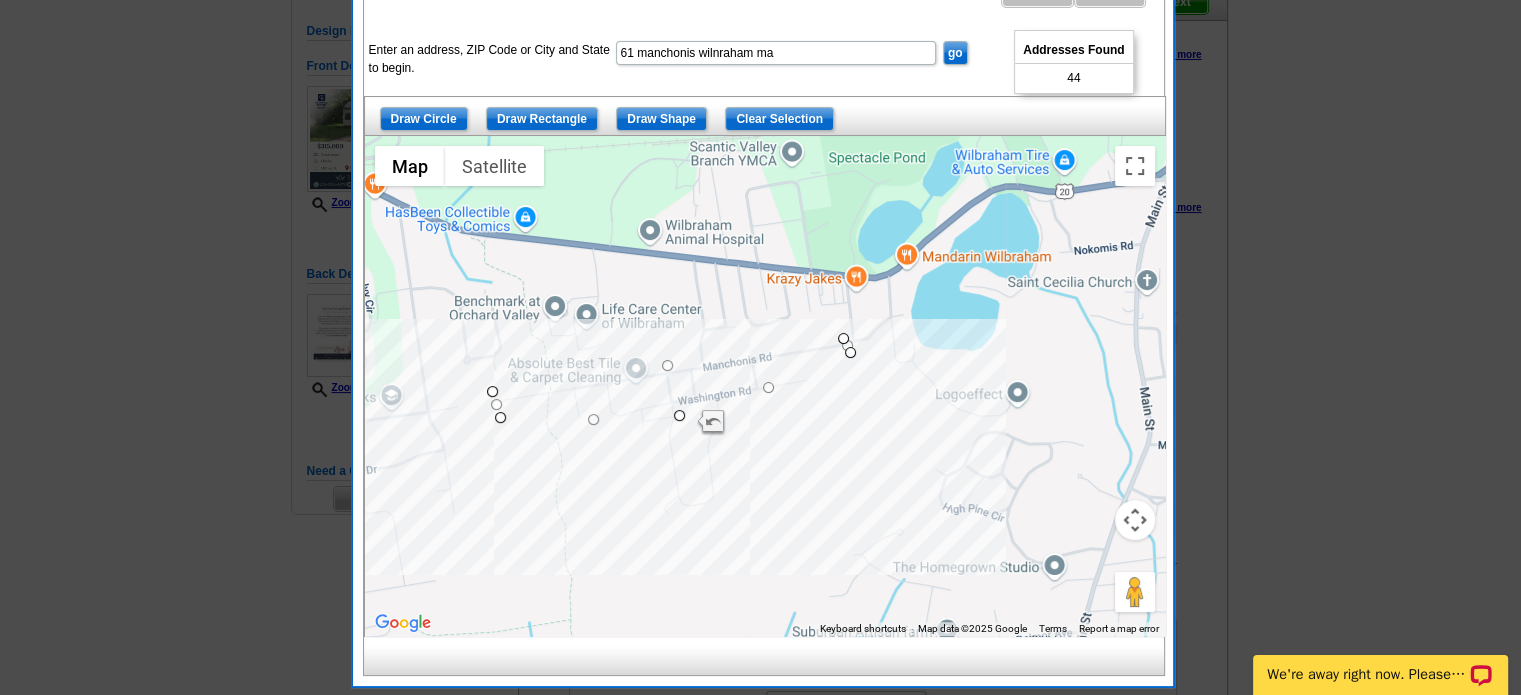 drag, startPoint x: 685, startPoint y: 418, endPoint x: 673, endPoint y: 410, distance: 14.422205 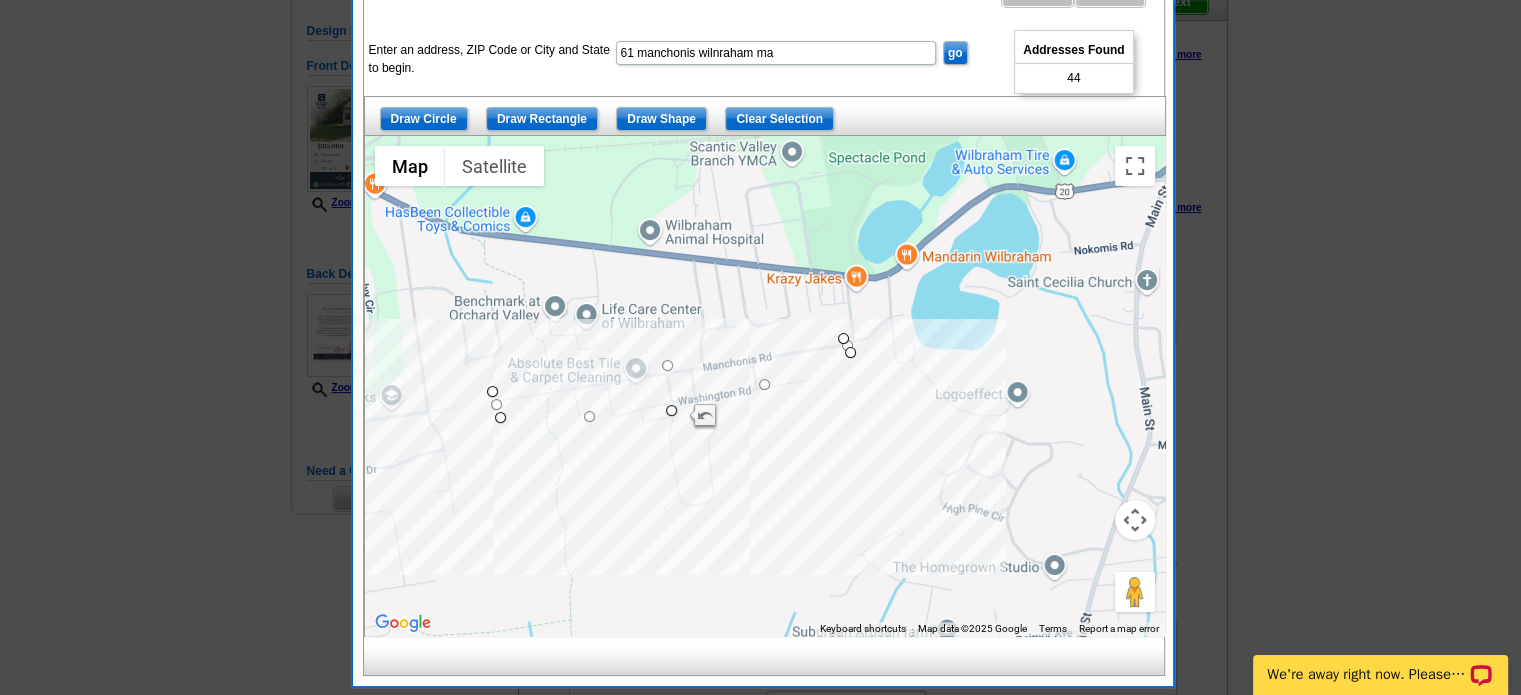 drag, startPoint x: 673, startPoint y: 410, endPoint x: 664, endPoint y: 403, distance: 11.401754 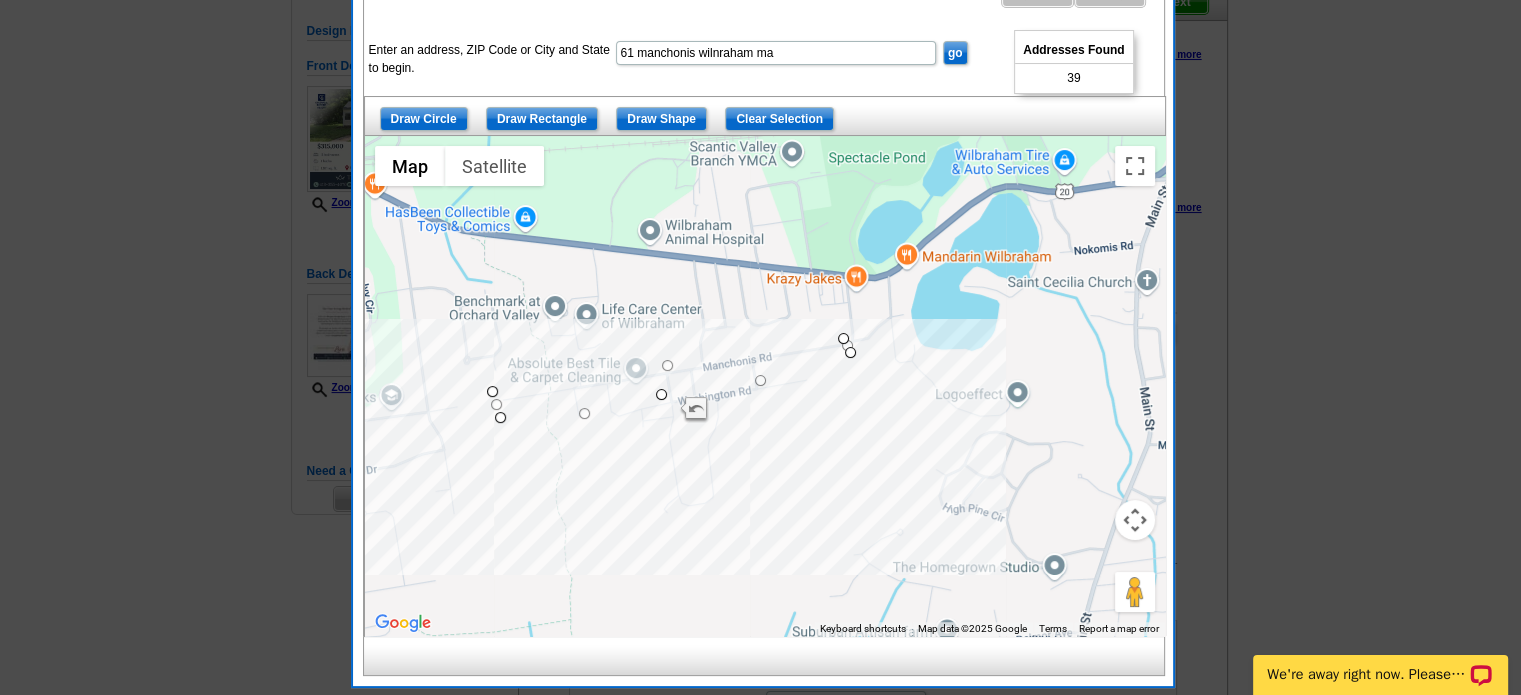 drag, startPoint x: 668, startPoint y: 411, endPoint x: 660, endPoint y: 395, distance: 17.888544 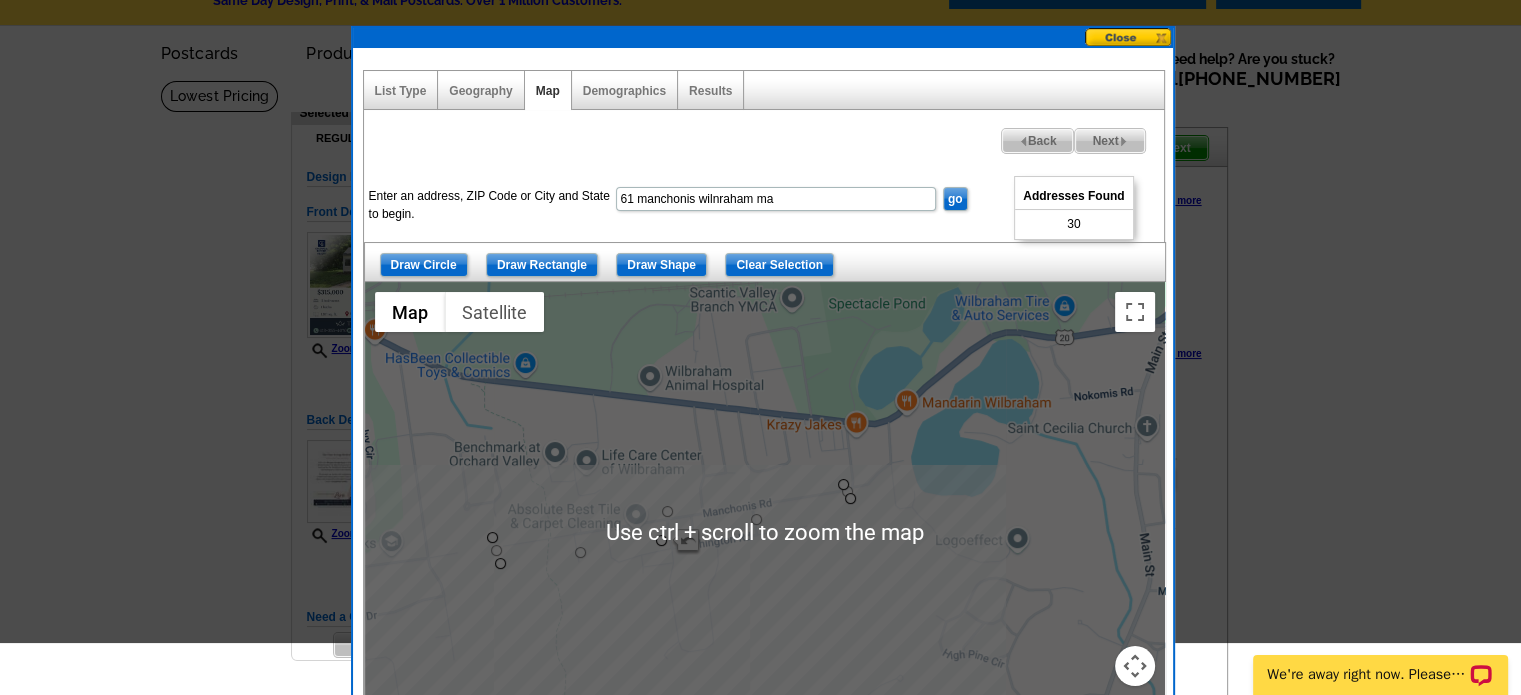scroll, scrollTop: 0, scrollLeft: 0, axis: both 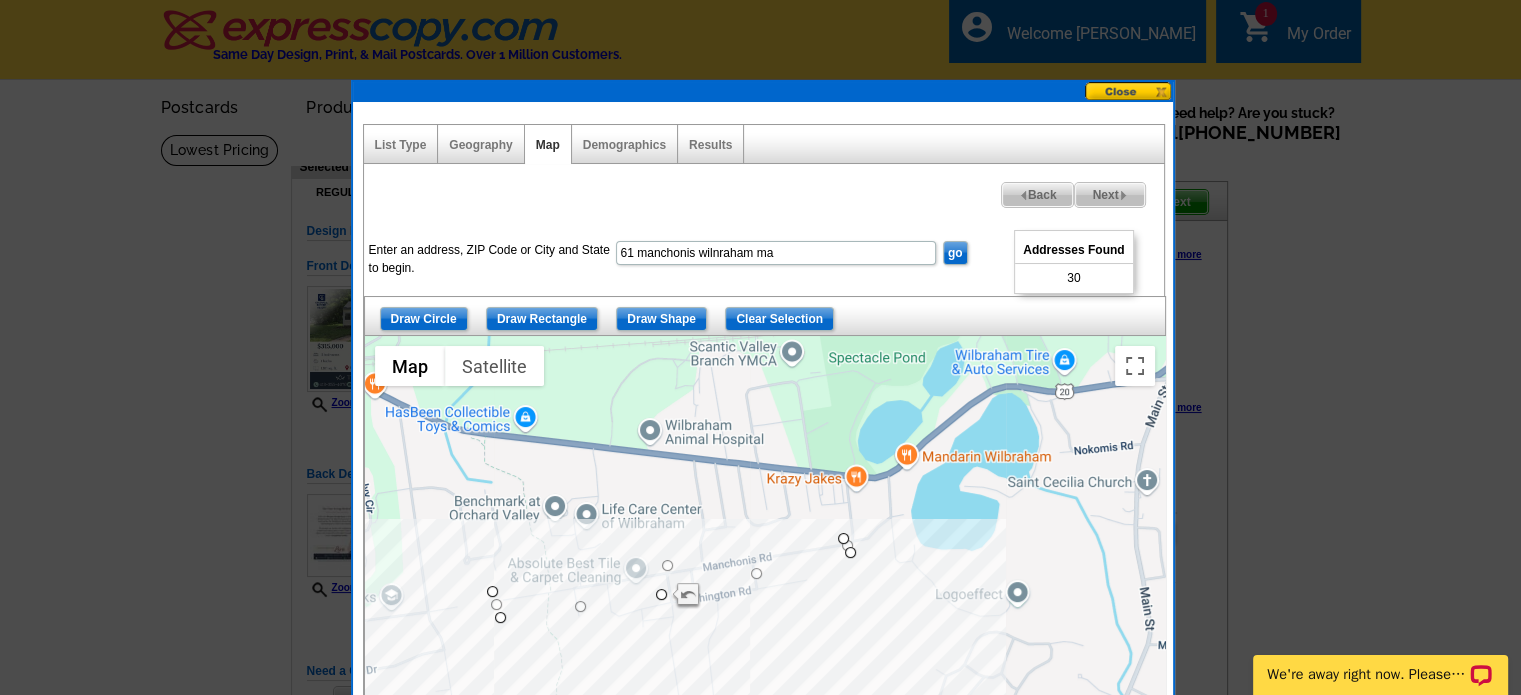 click on "Next" at bounding box center [1109, 195] 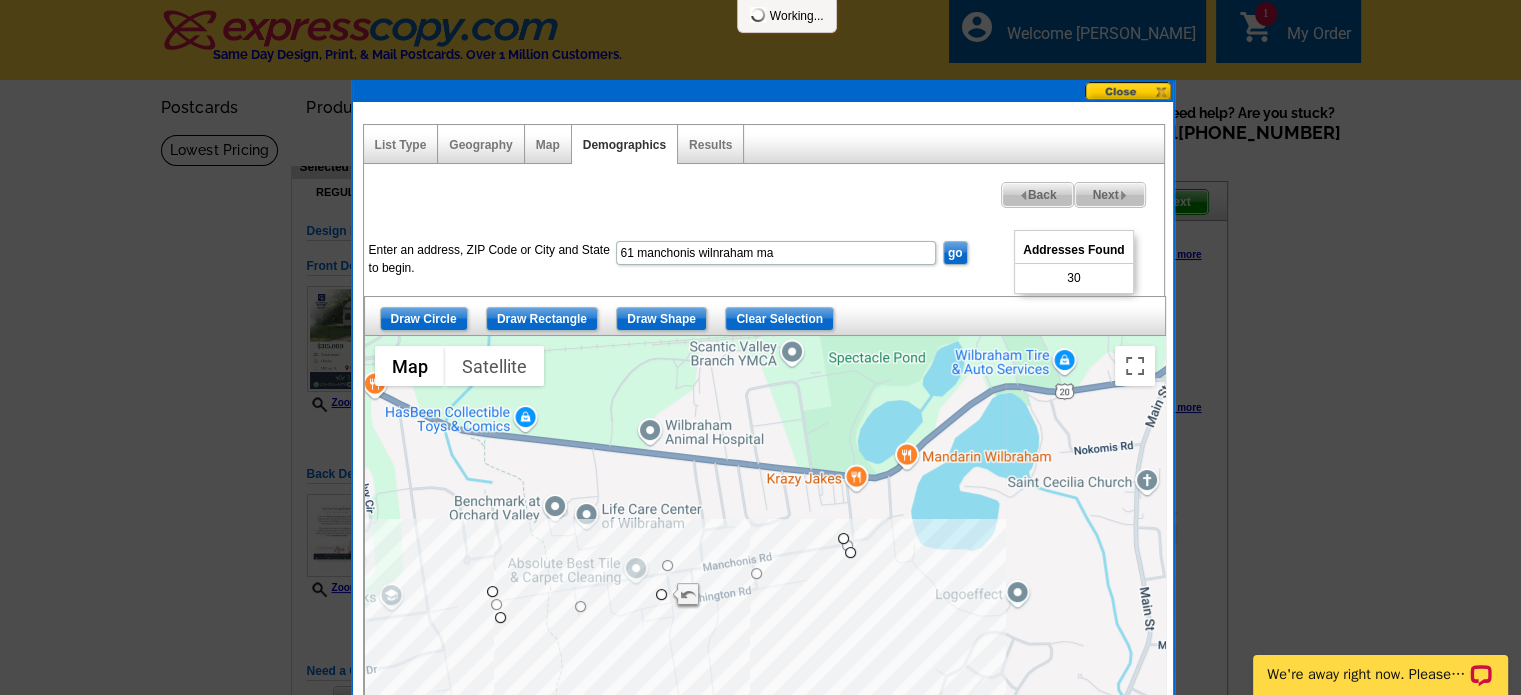 select 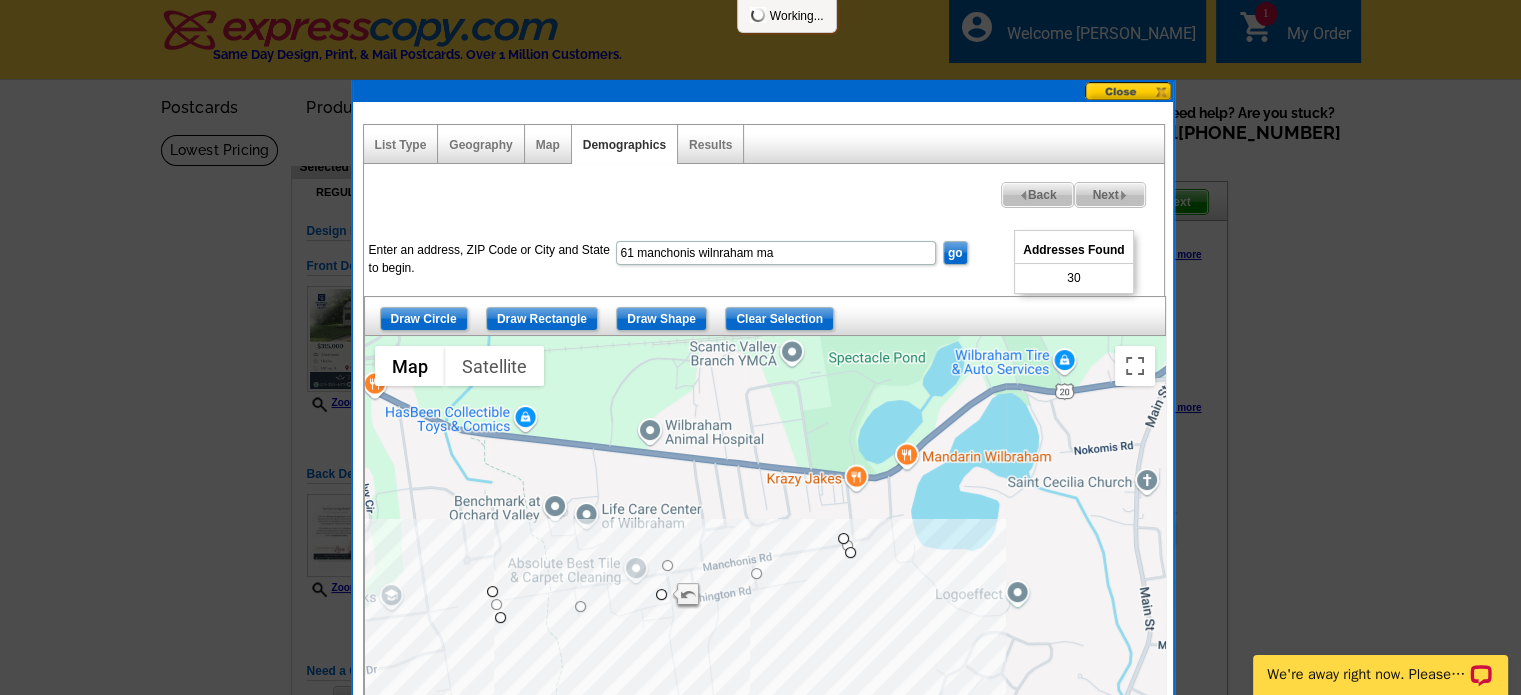 select 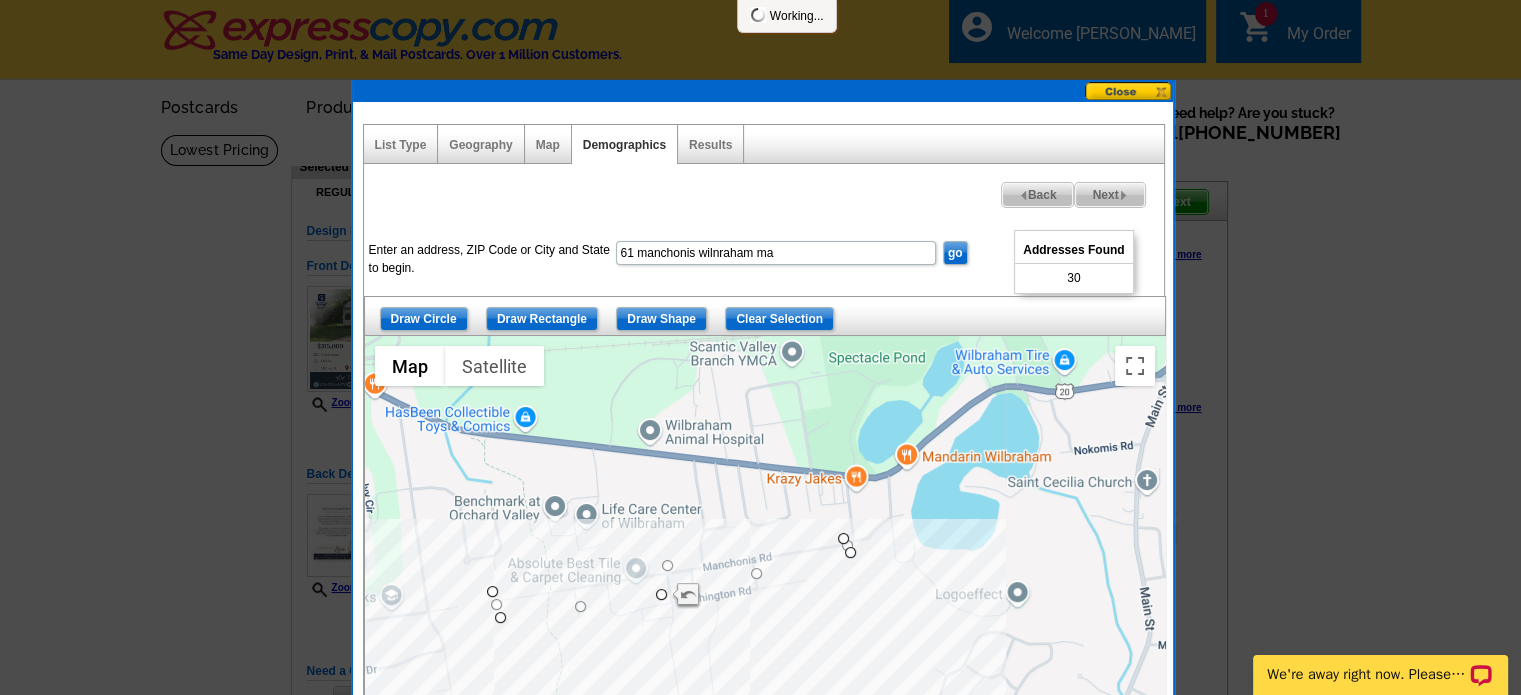 select 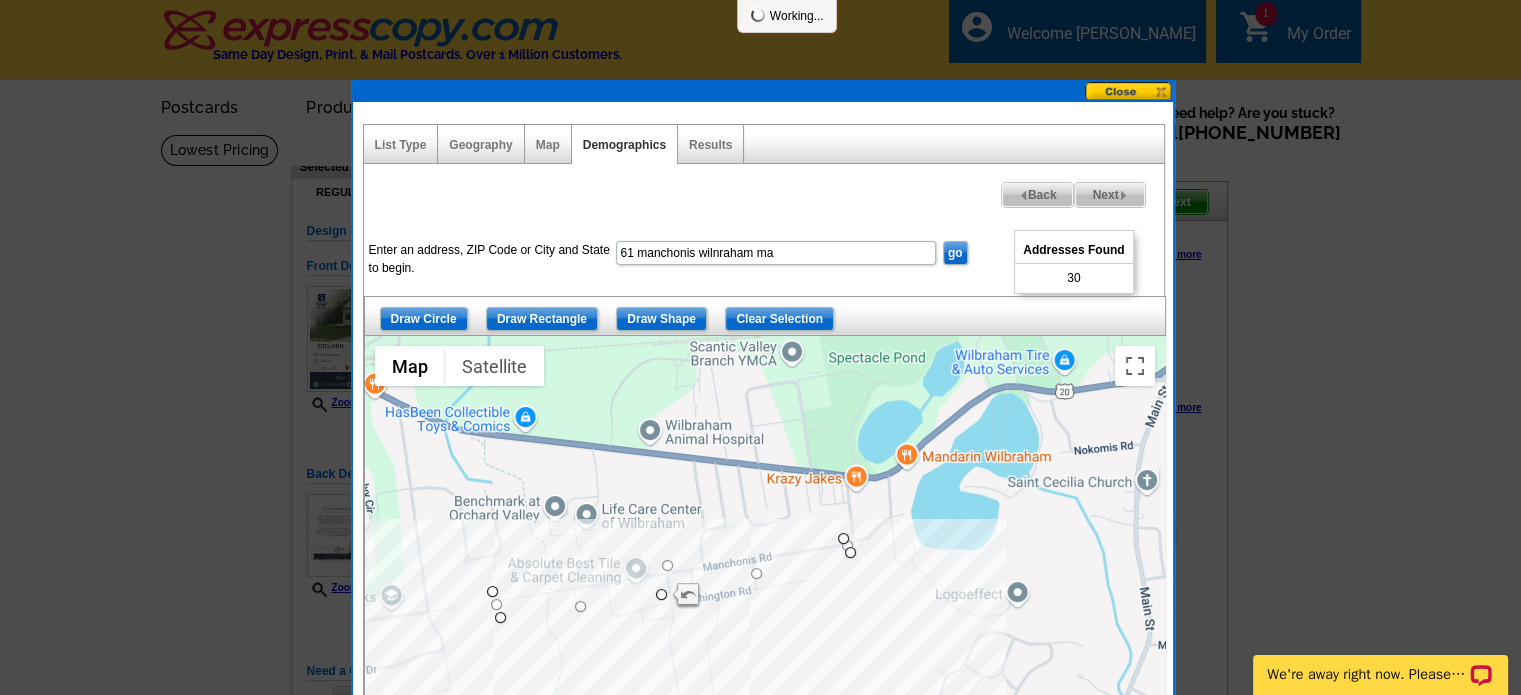select 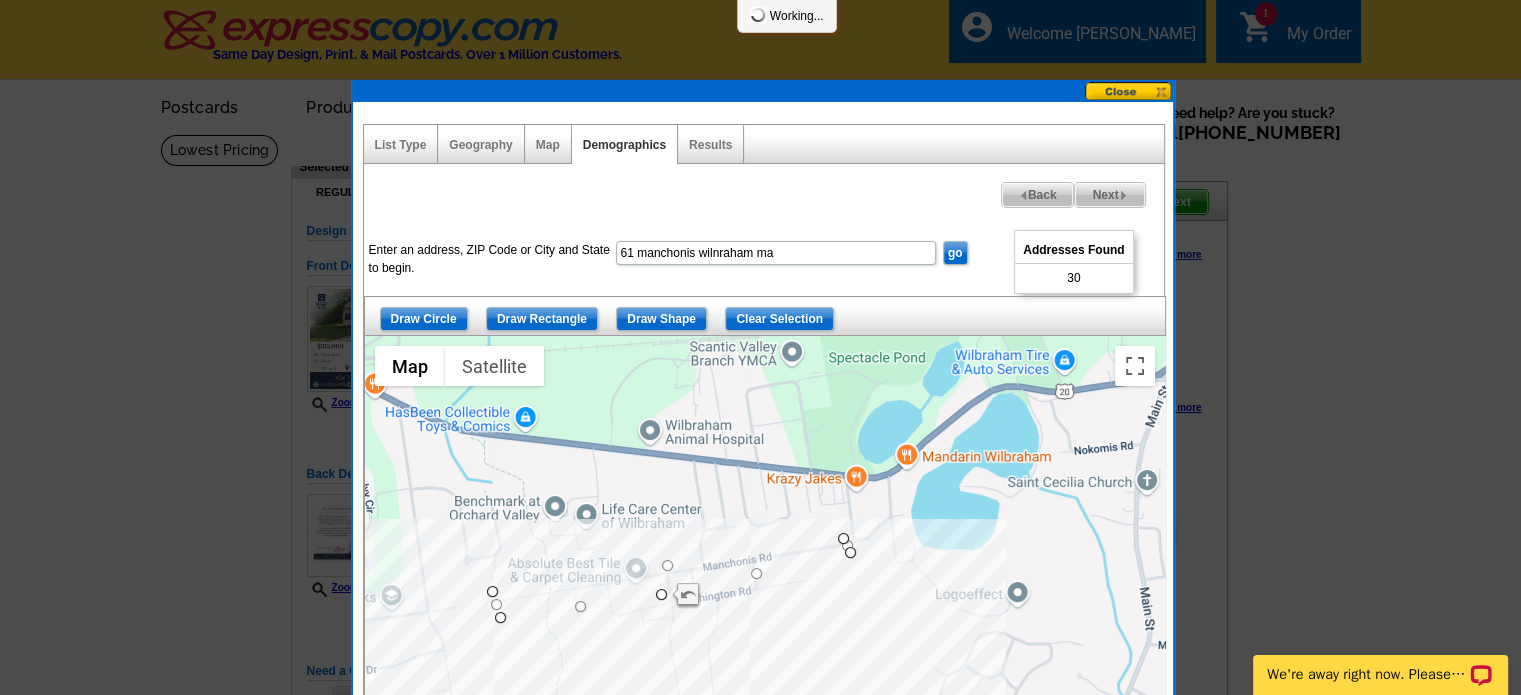 select 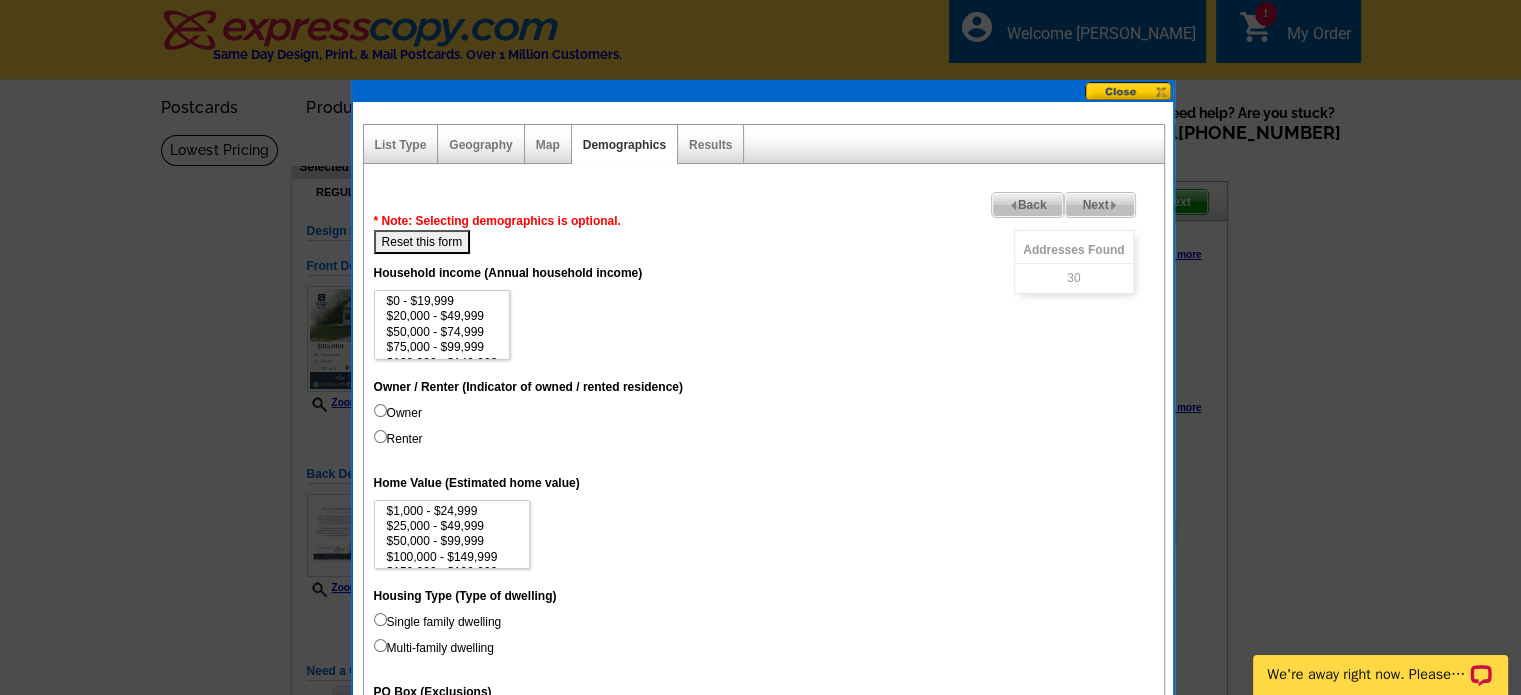 click on "Next" at bounding box center (1099, 205) 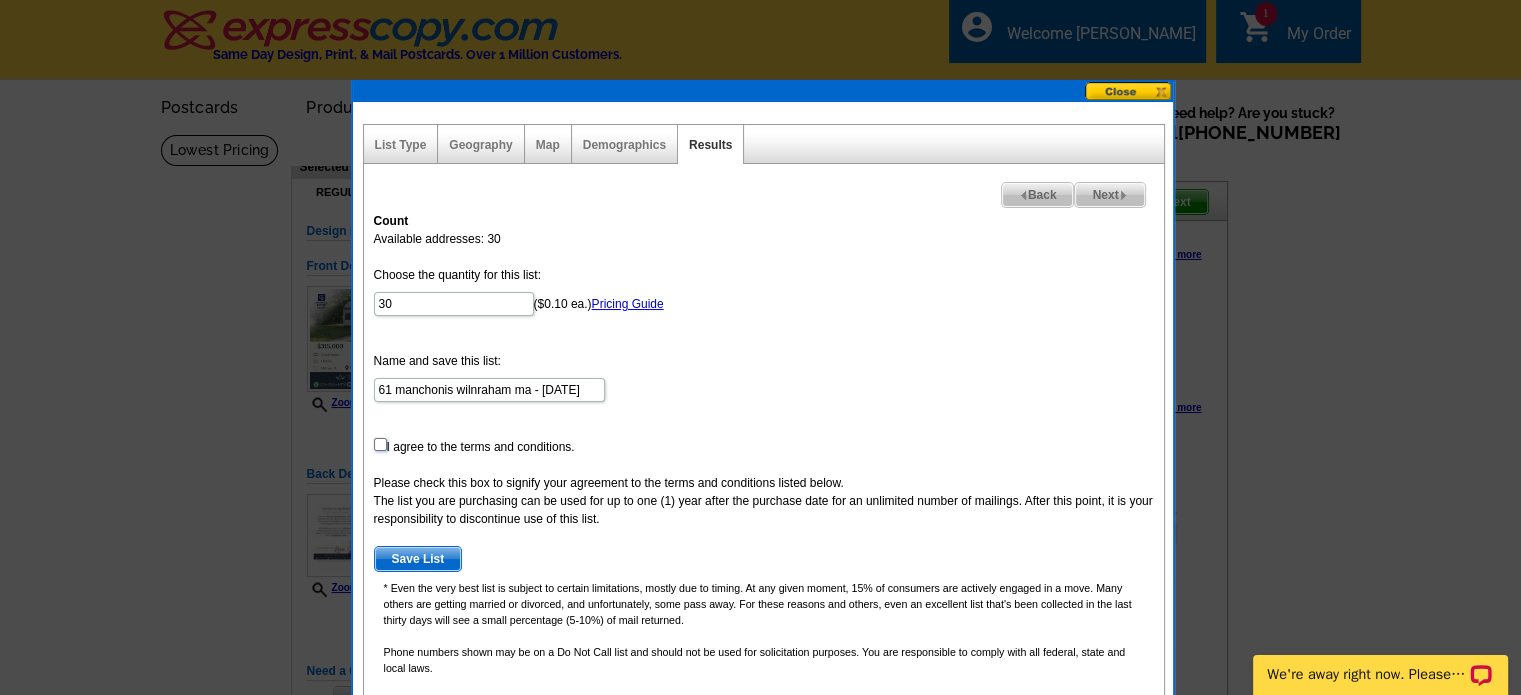 click at bounding box center (380, 444) 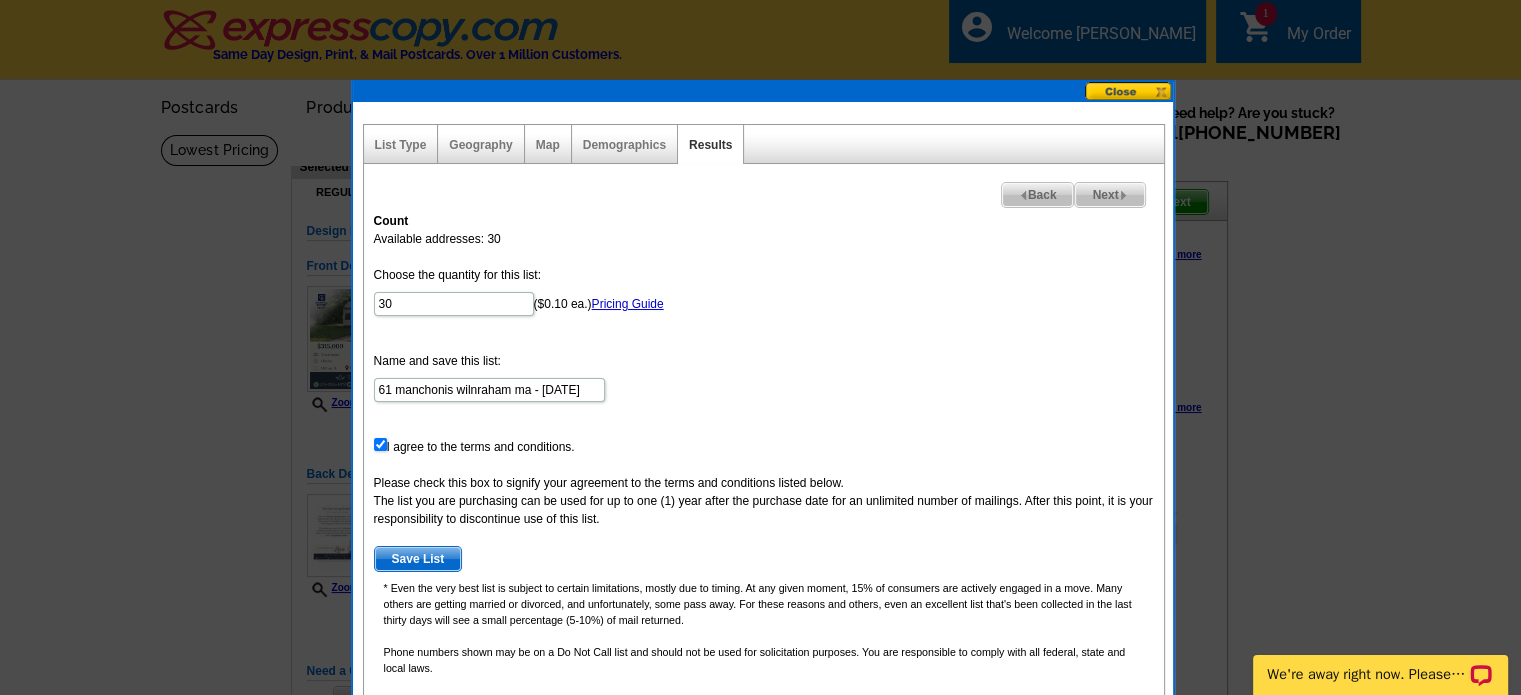 click on "Save List" at bounding box center (418, 559) 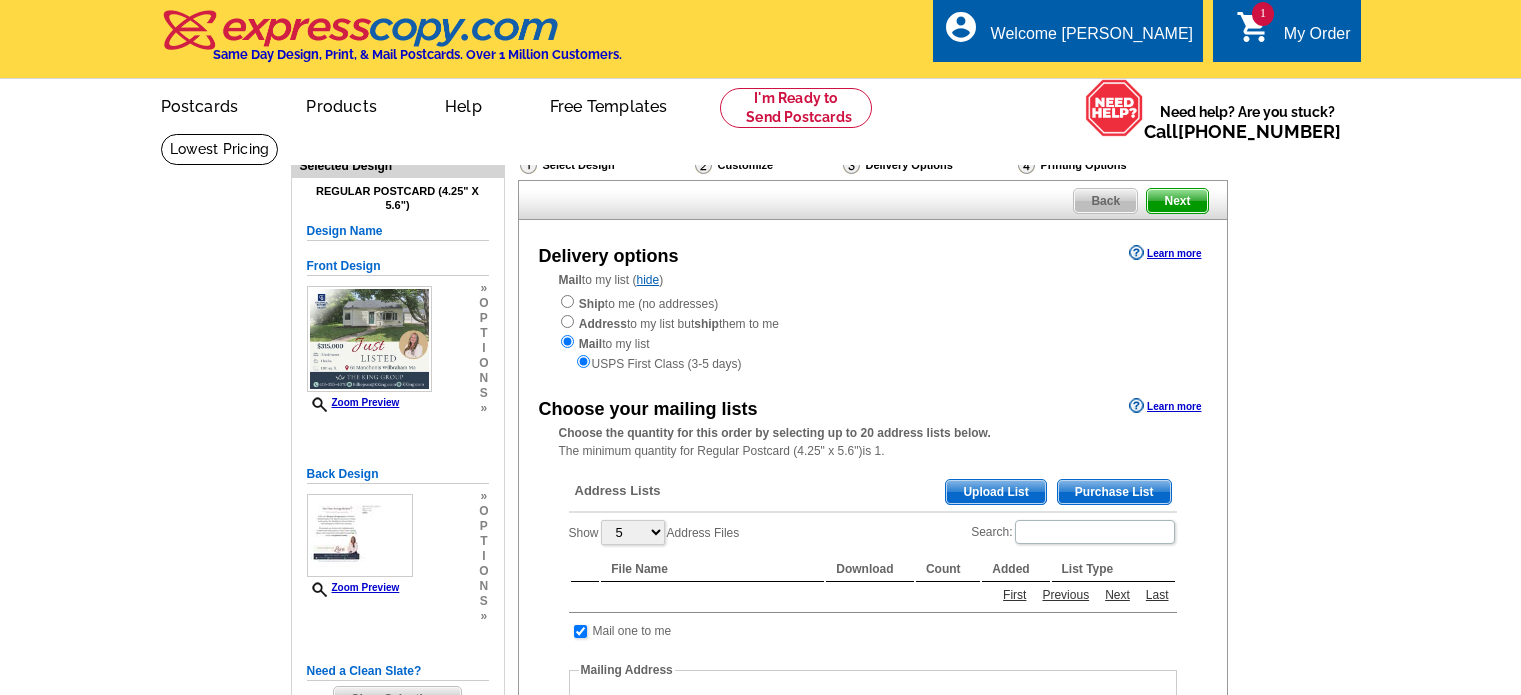 scroll, scrollTop: 0, scrollLeft: 0, axis: both 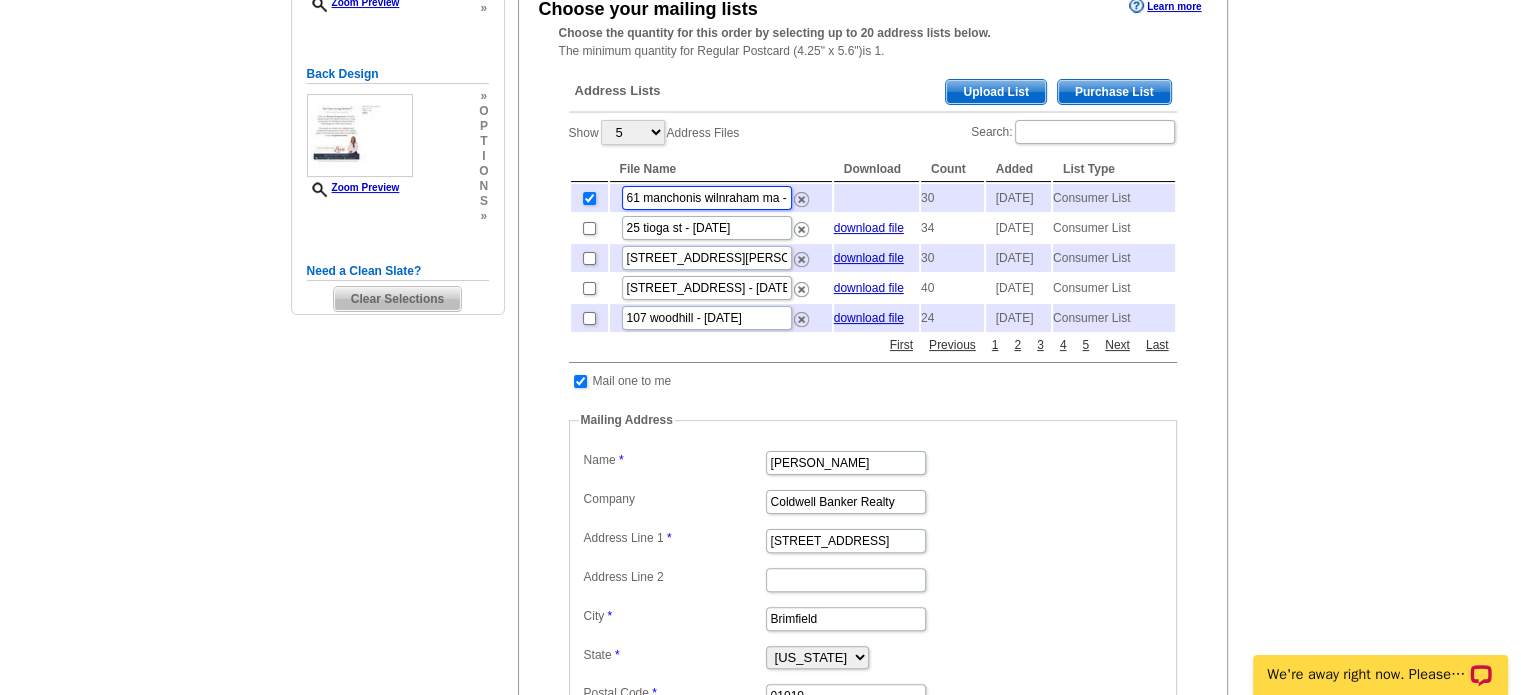 click on "61 manchonis wilnraham ma - [DATE]" at bounding box center (707, 198) 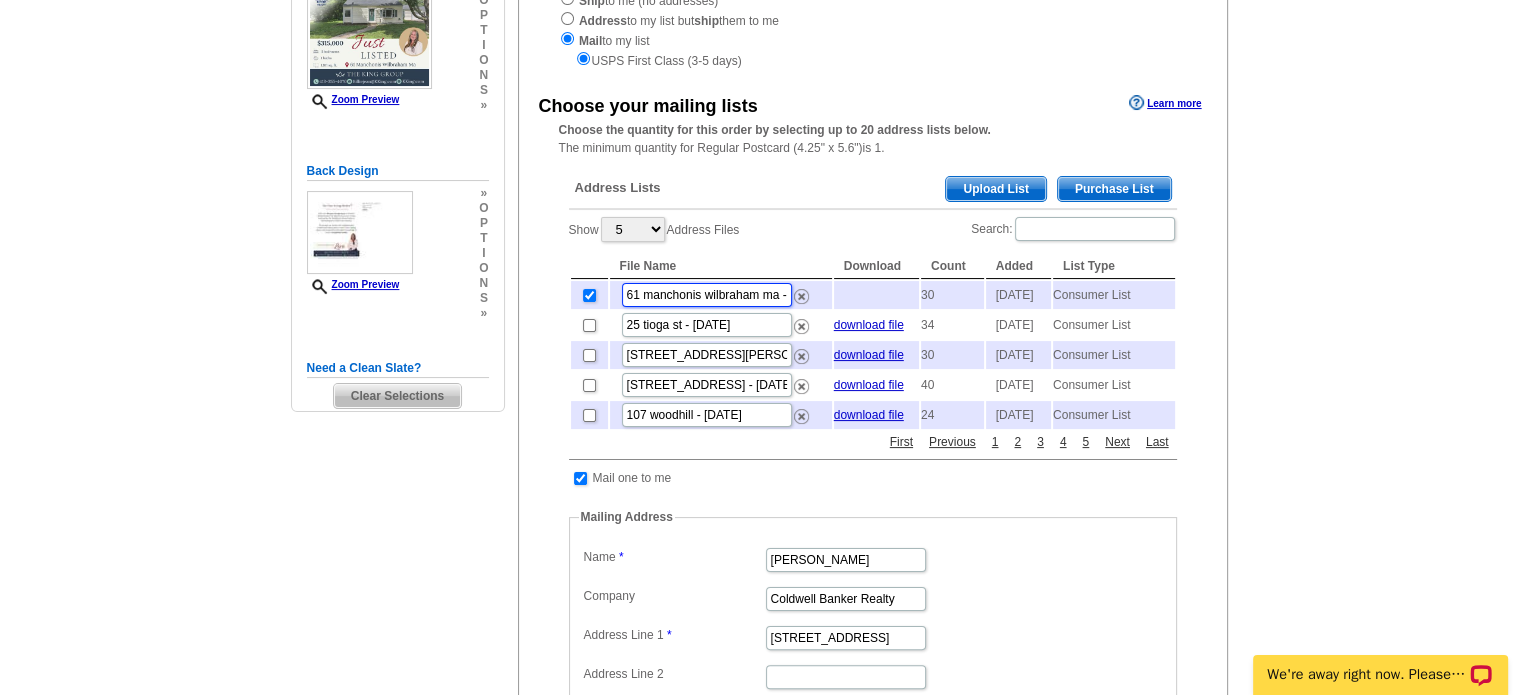 scroll, scrollTop: 100, scrollLeft: 0, axis: vertical 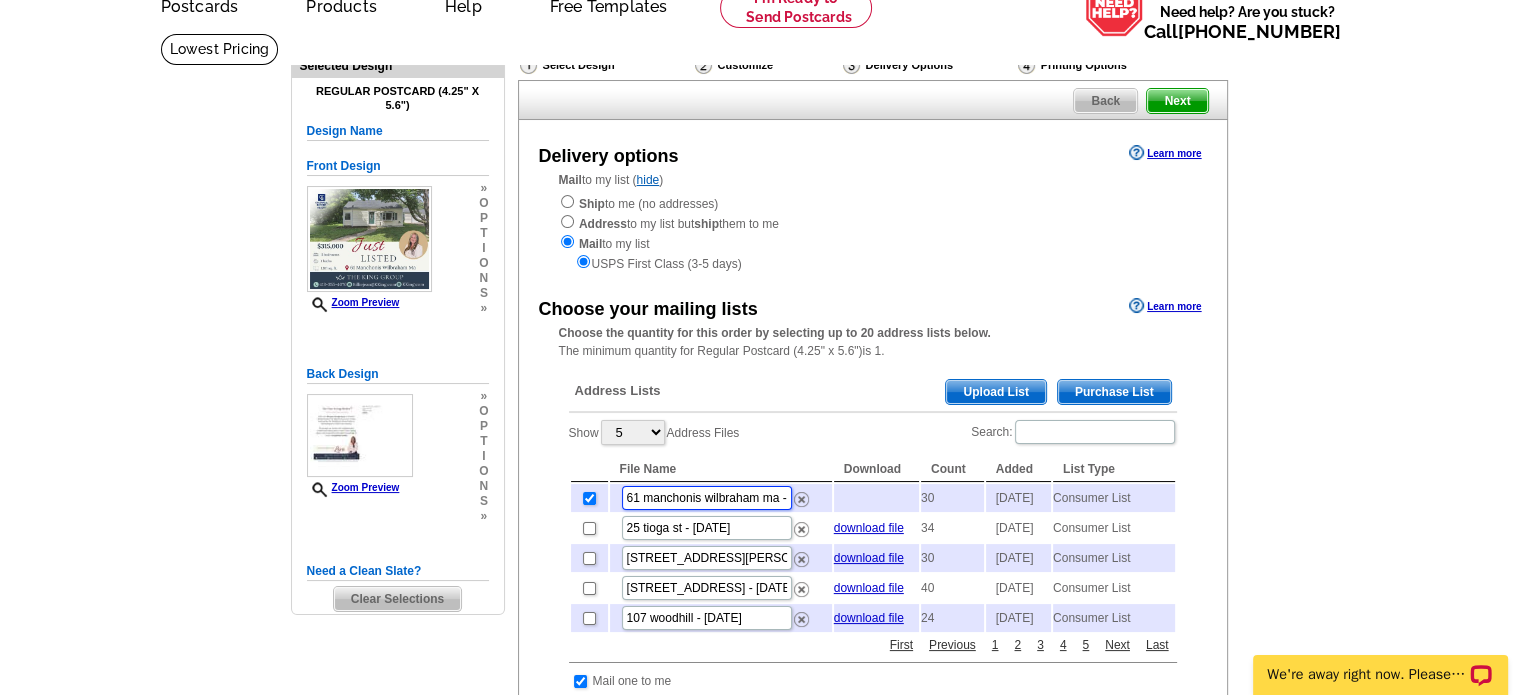 type on "61 manchonis wilbraham ma - Jul 12" 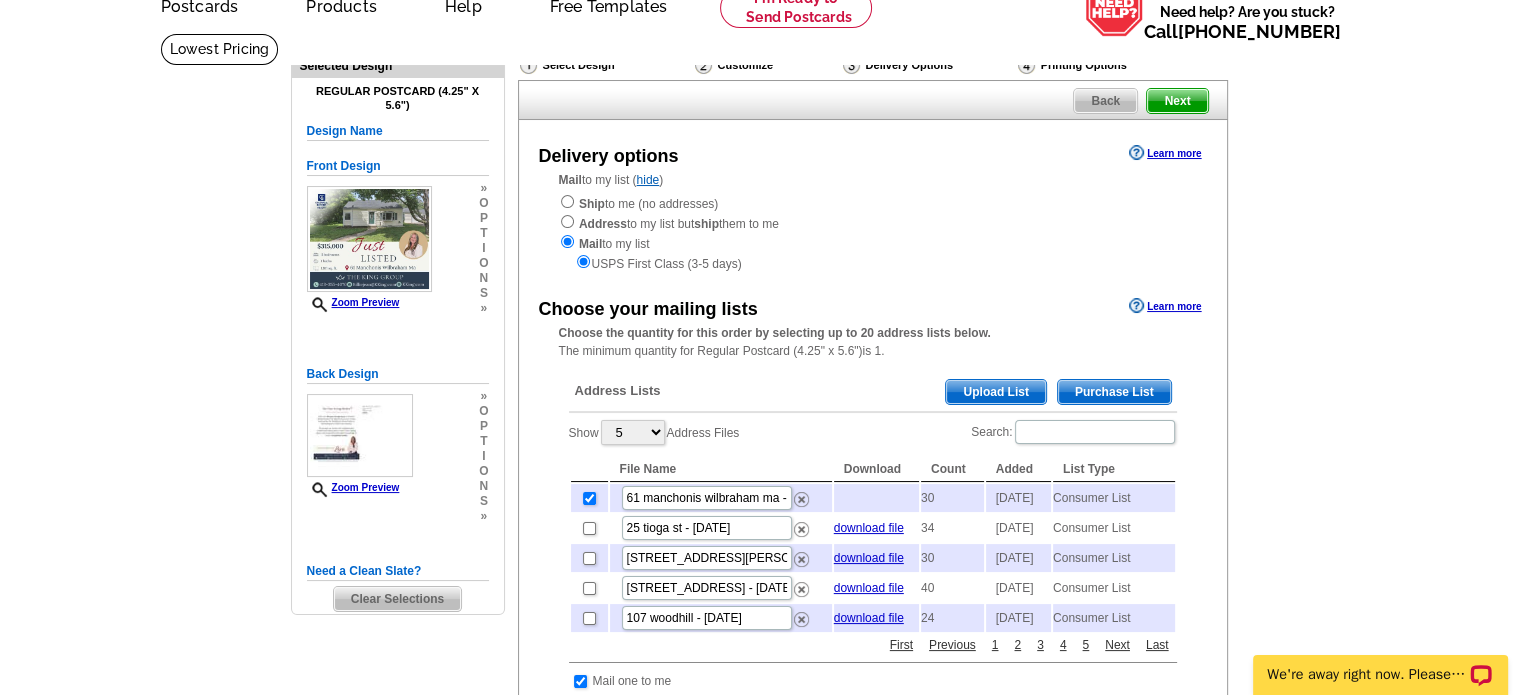 click on "Next" at bounding box center (1177, 101) 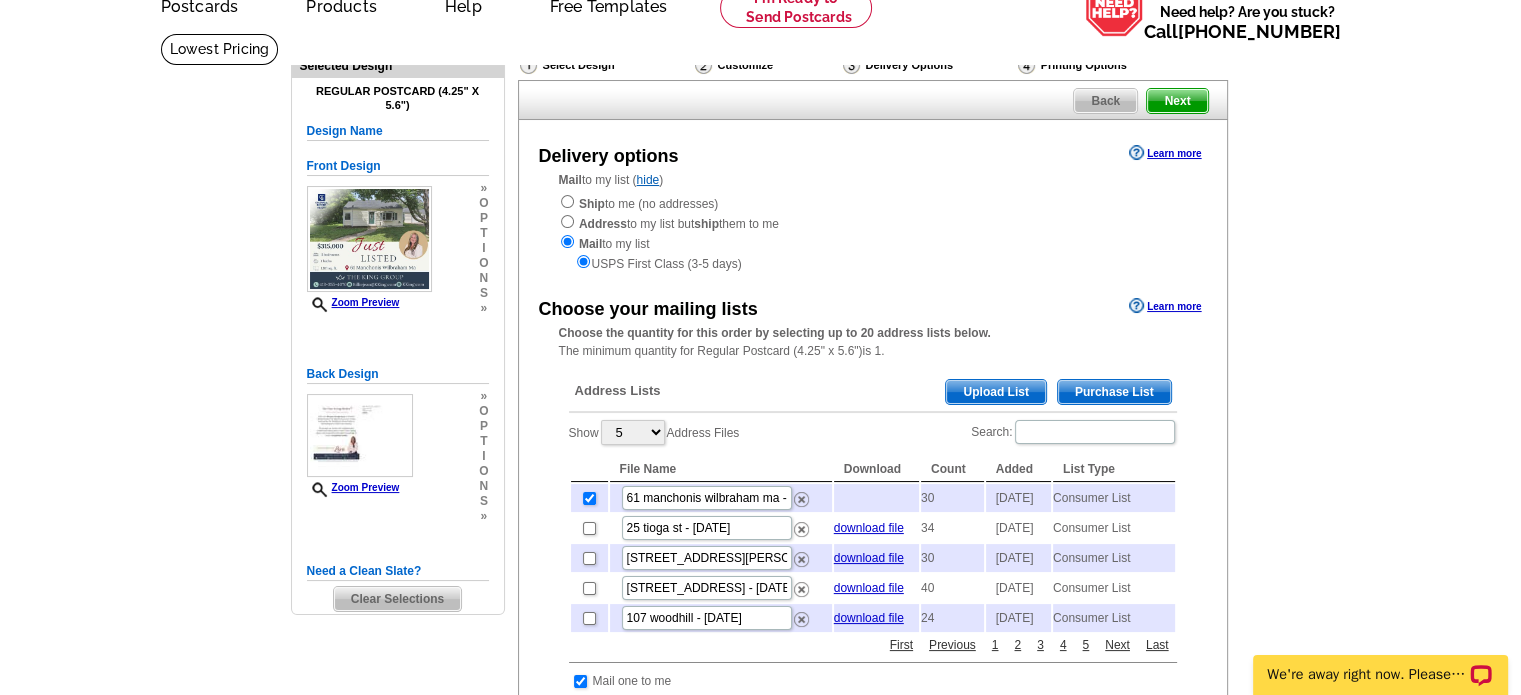 scroll, scrollTop: 0, scrollLeft: 0, axis: both 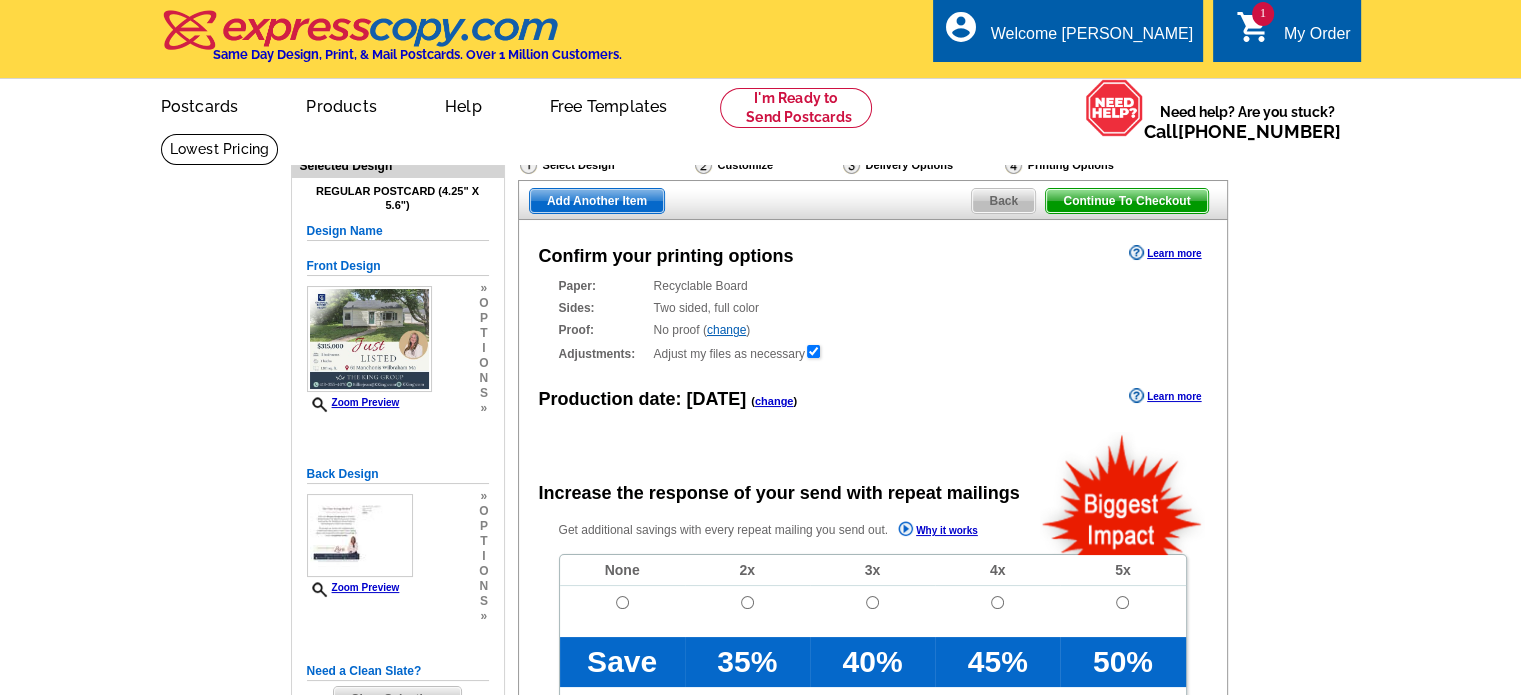 radio on "false" 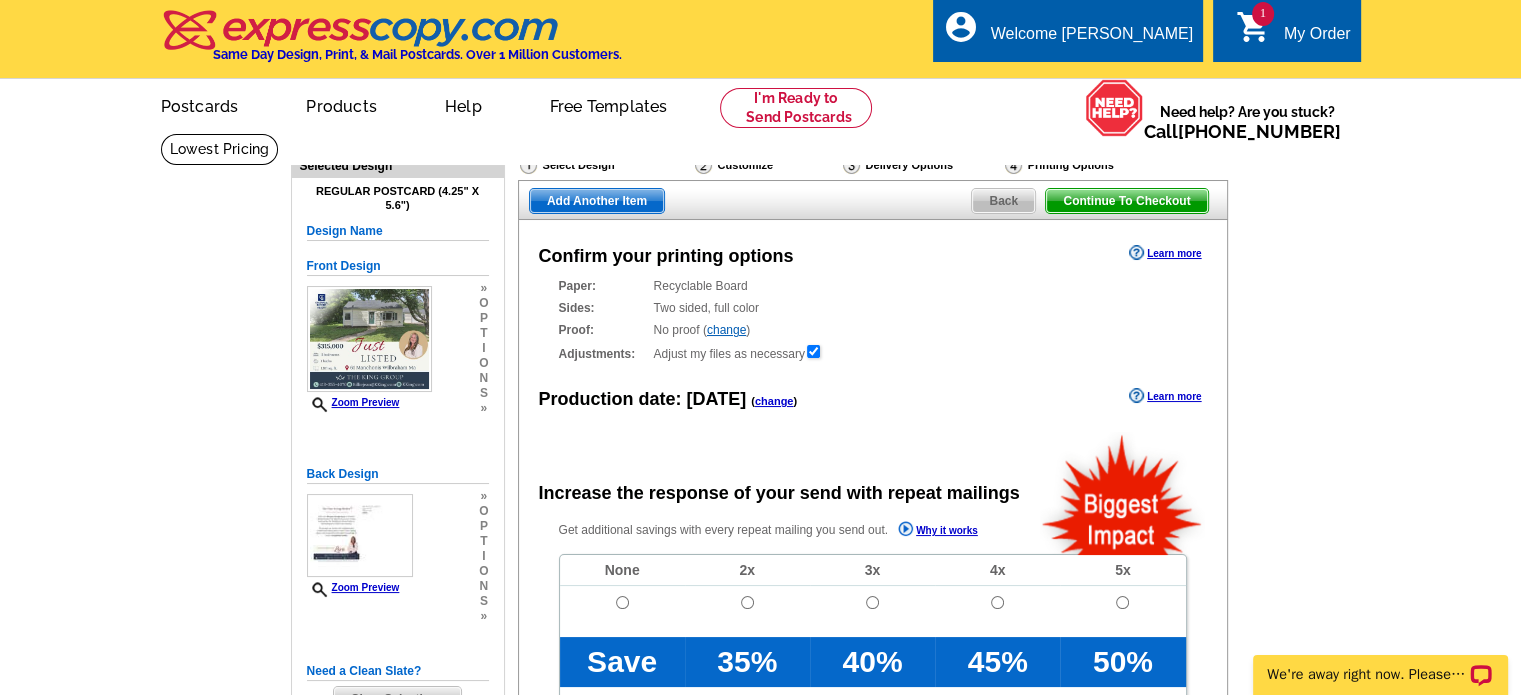 scroll, scrollTop: 0, scrollLeft: 0, axis: both 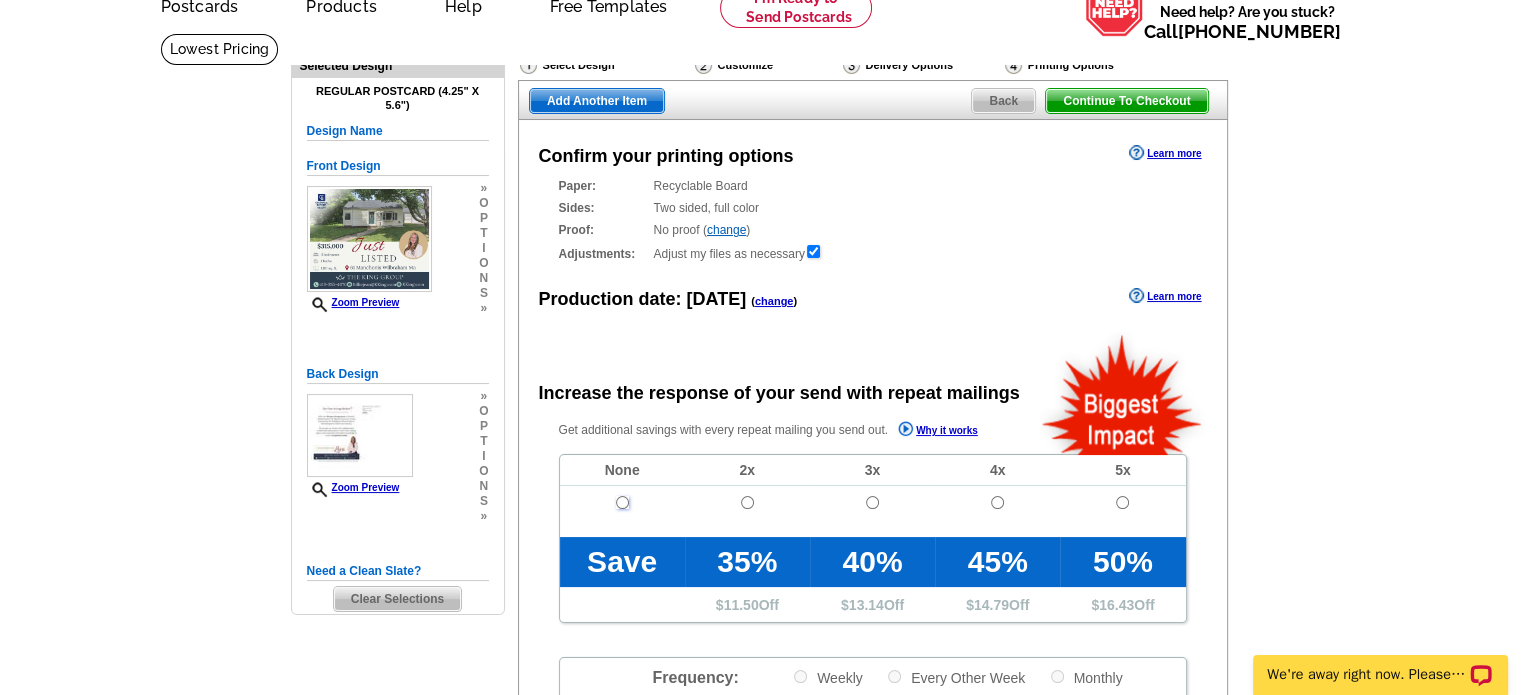 click at bounding box center [622, 502] 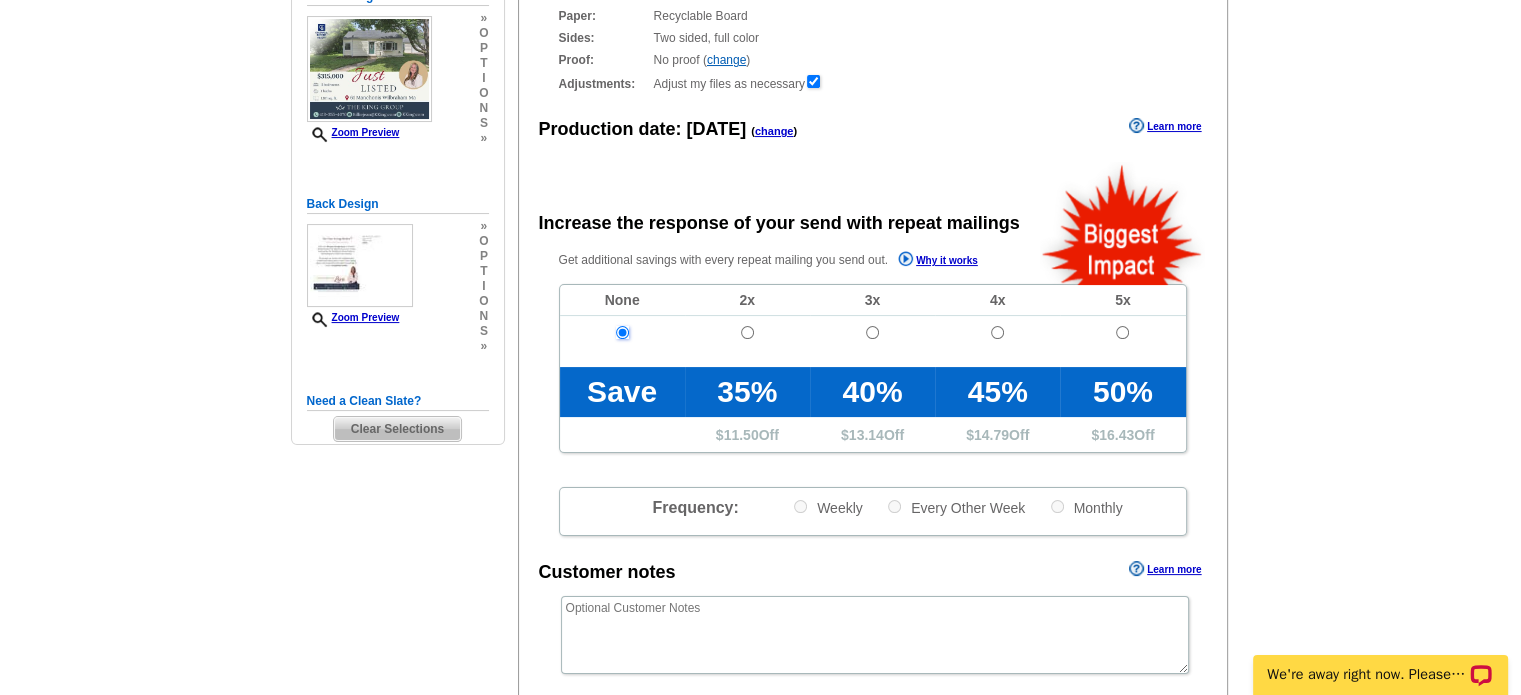 scroll, scrollTop: 0, scrollLeft: 0, axis: both 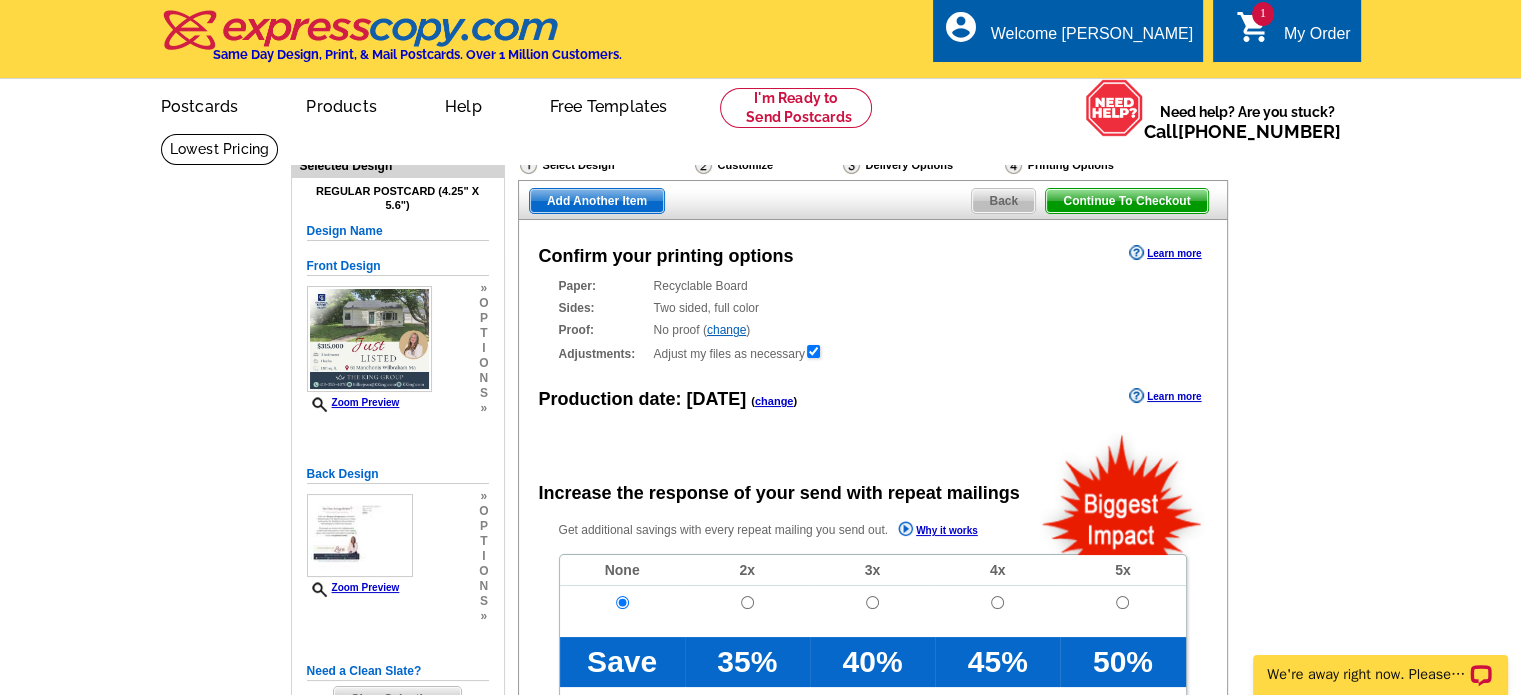 click on "Continue To Checkout" at bounding box center [1126, 201] 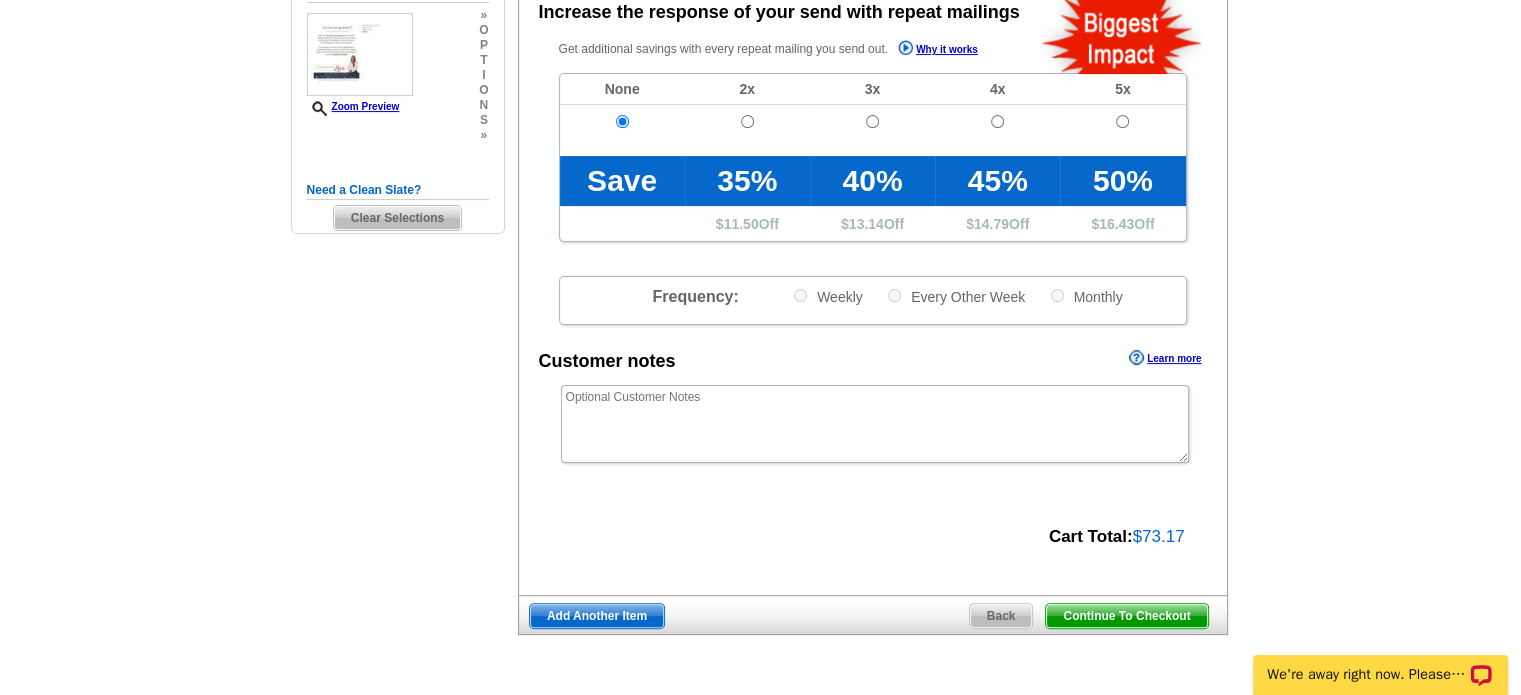 scroll, scrollTop: 500, scrollLeft: 0, axis: vertical 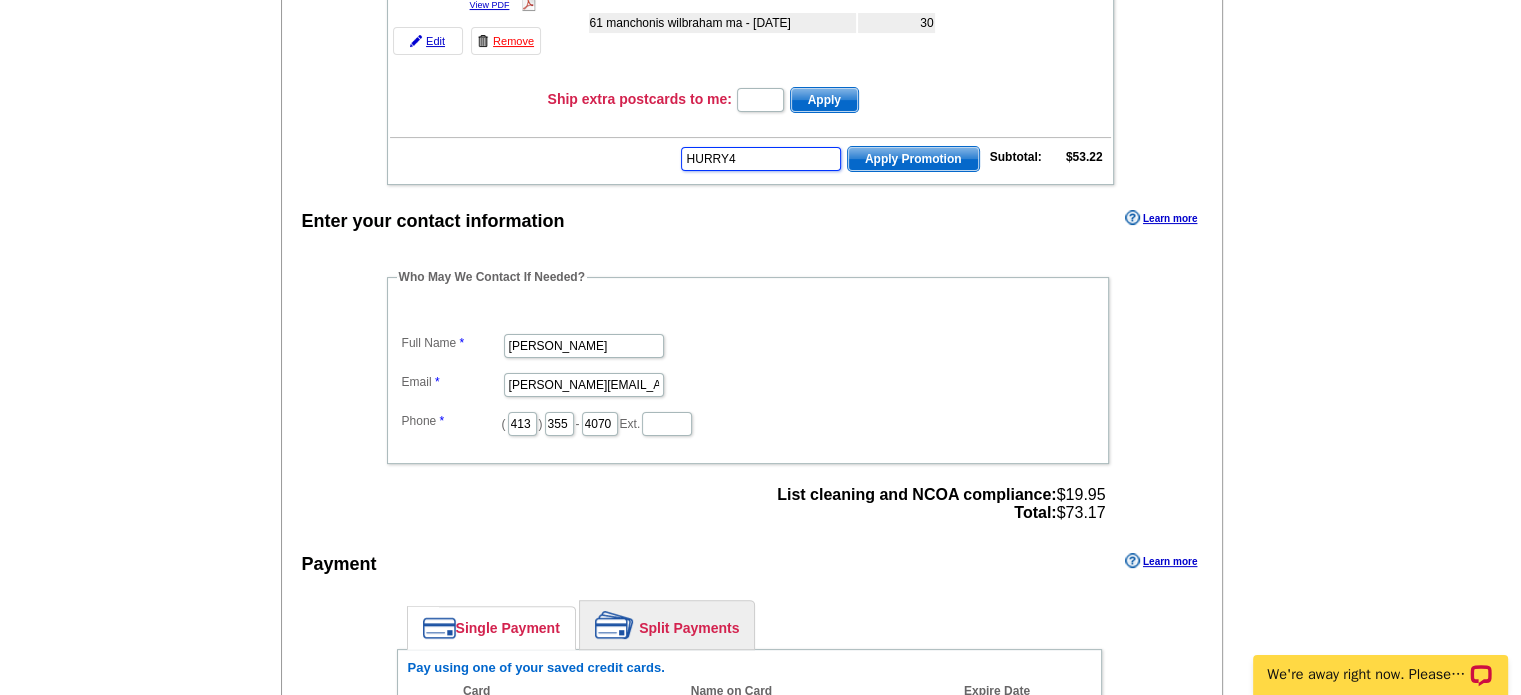 type on "HURRY40" 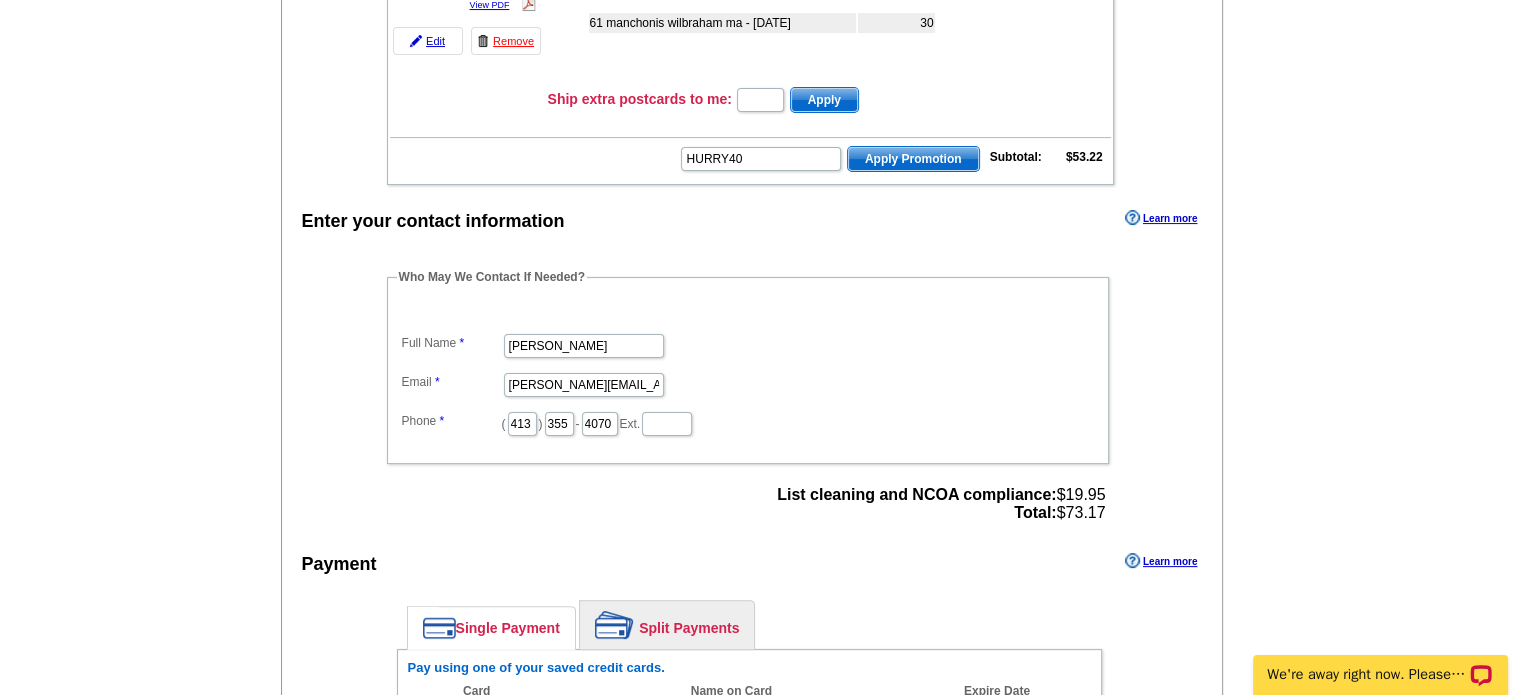 scroll, scrollTop: 0, scrollLeft: 0, axis: both 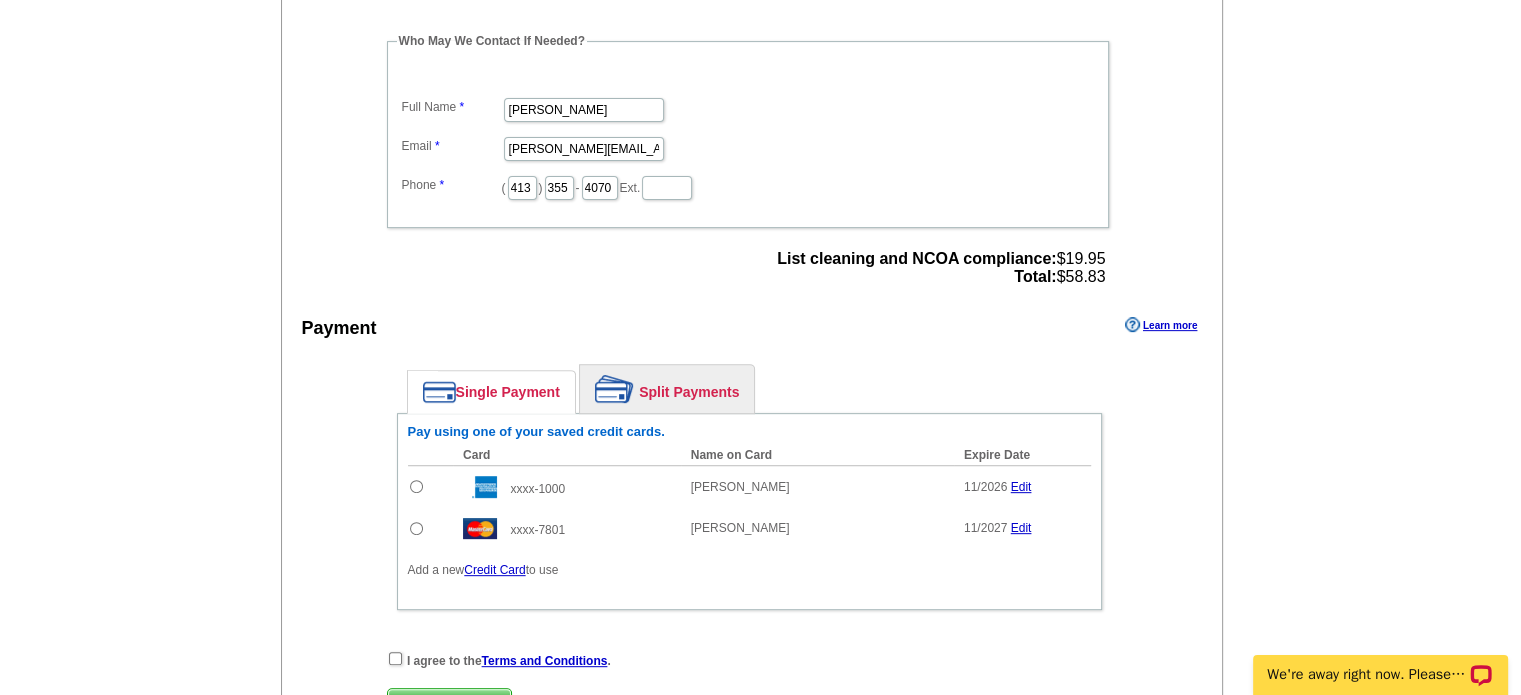 click at bounding box center (0, 1273) 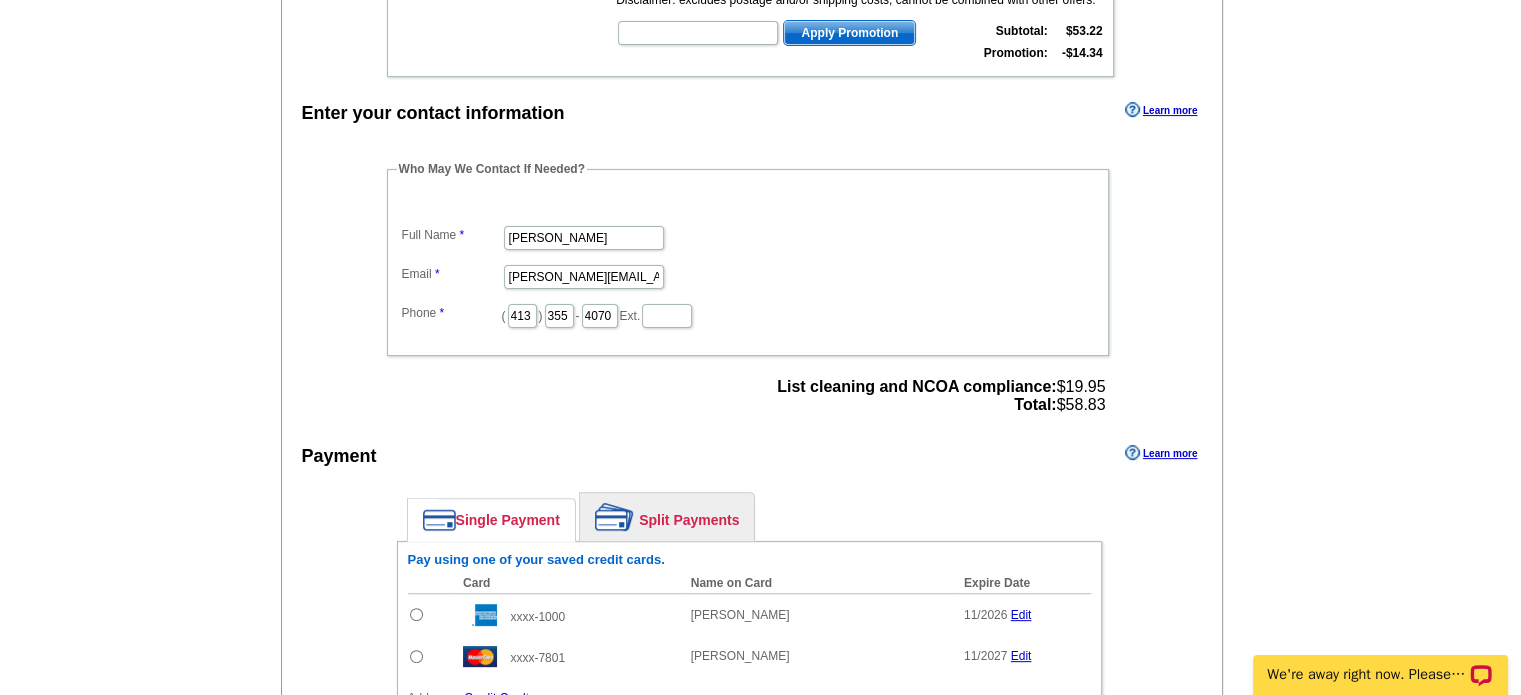 scroll, scrollTop: 400, scrollLeft: 0, axis: vertical 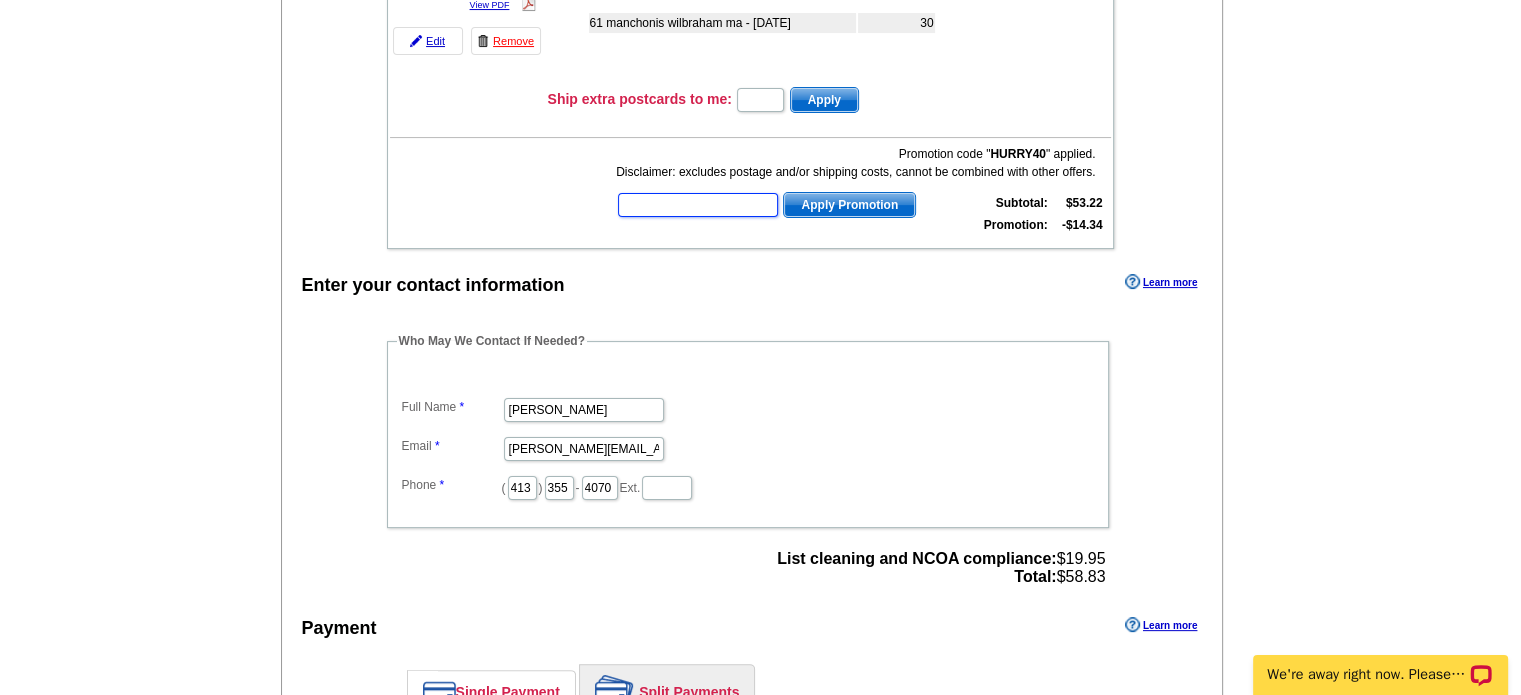 click at bounding box center [698, 205] 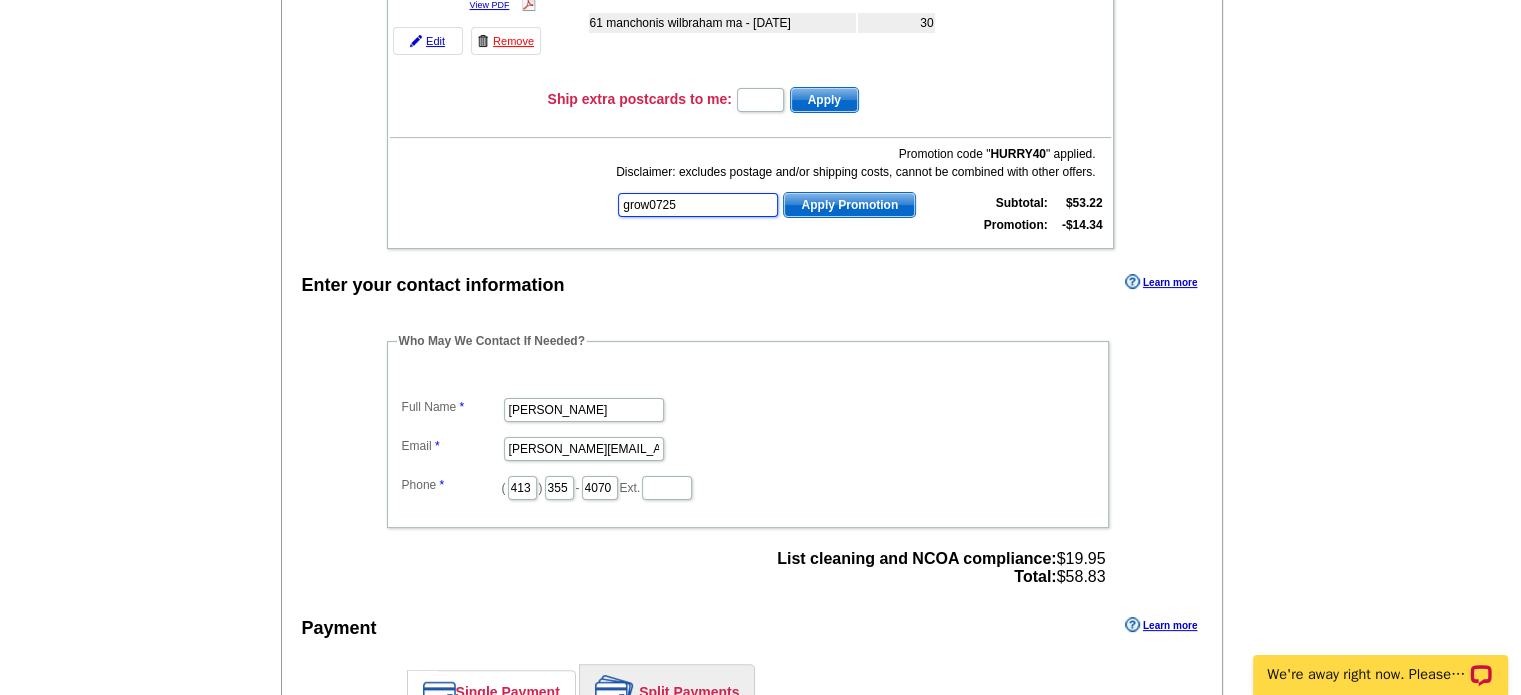 type on "grow0725" 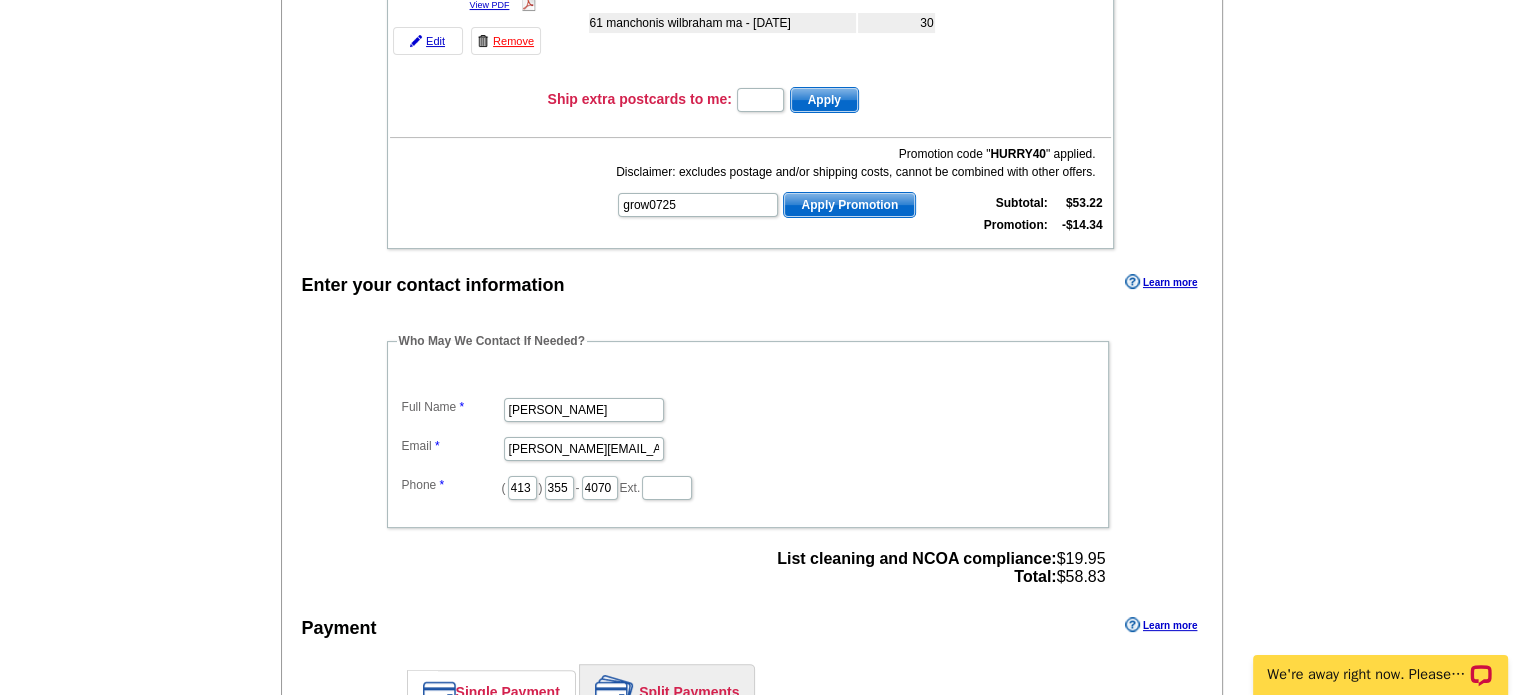 click on "Apply Promotion" at bounding box center [849, 205] 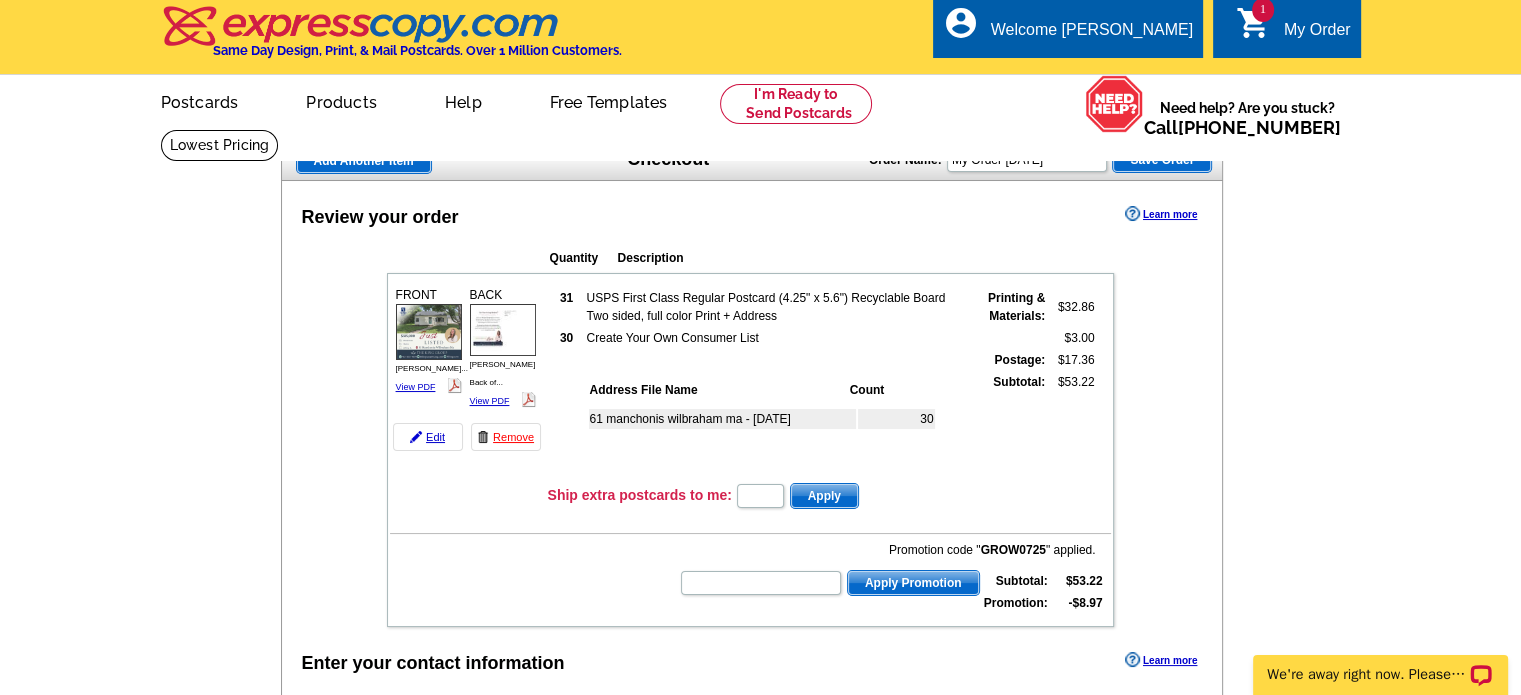 scroll, scrollTop: 0, scrollLeft: 0, axis: both 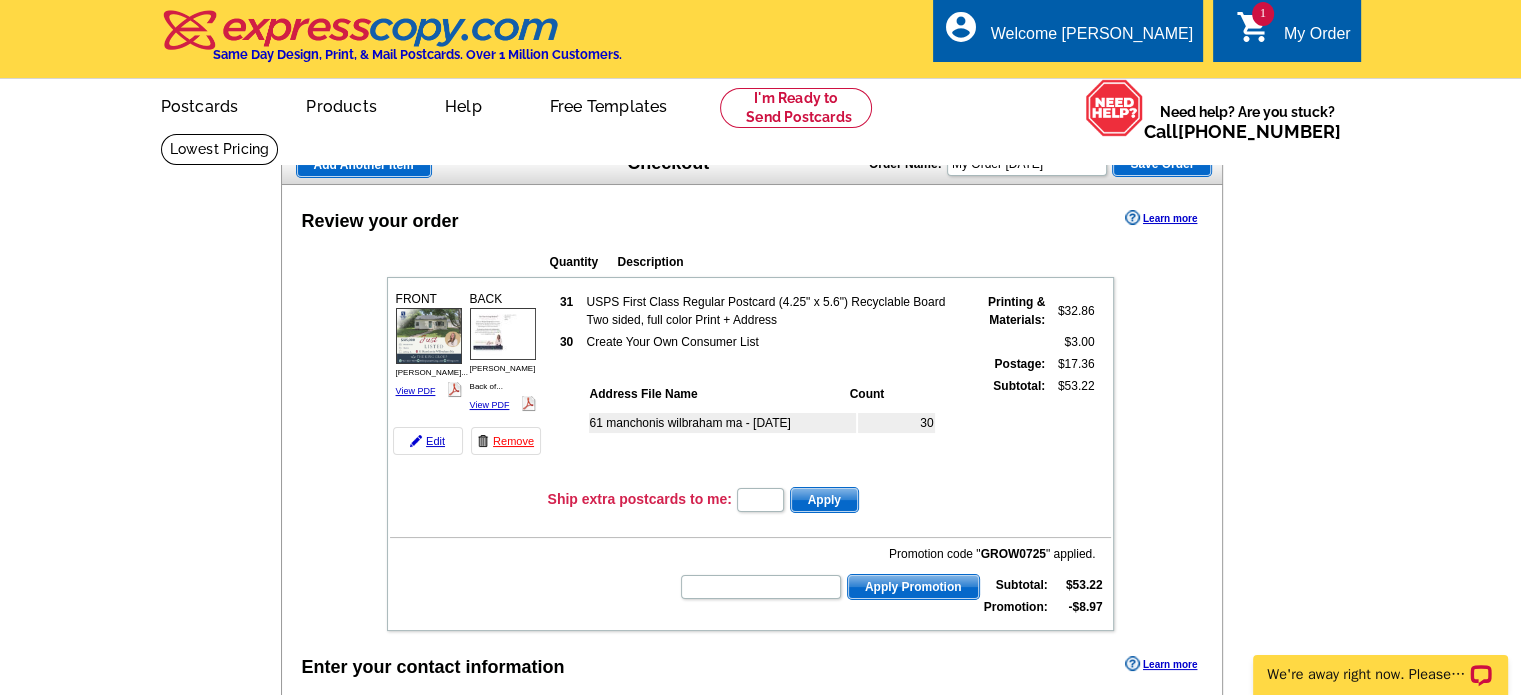 click on "Promotion code " GROW0725 " applied." at bounding box center [887, 554] 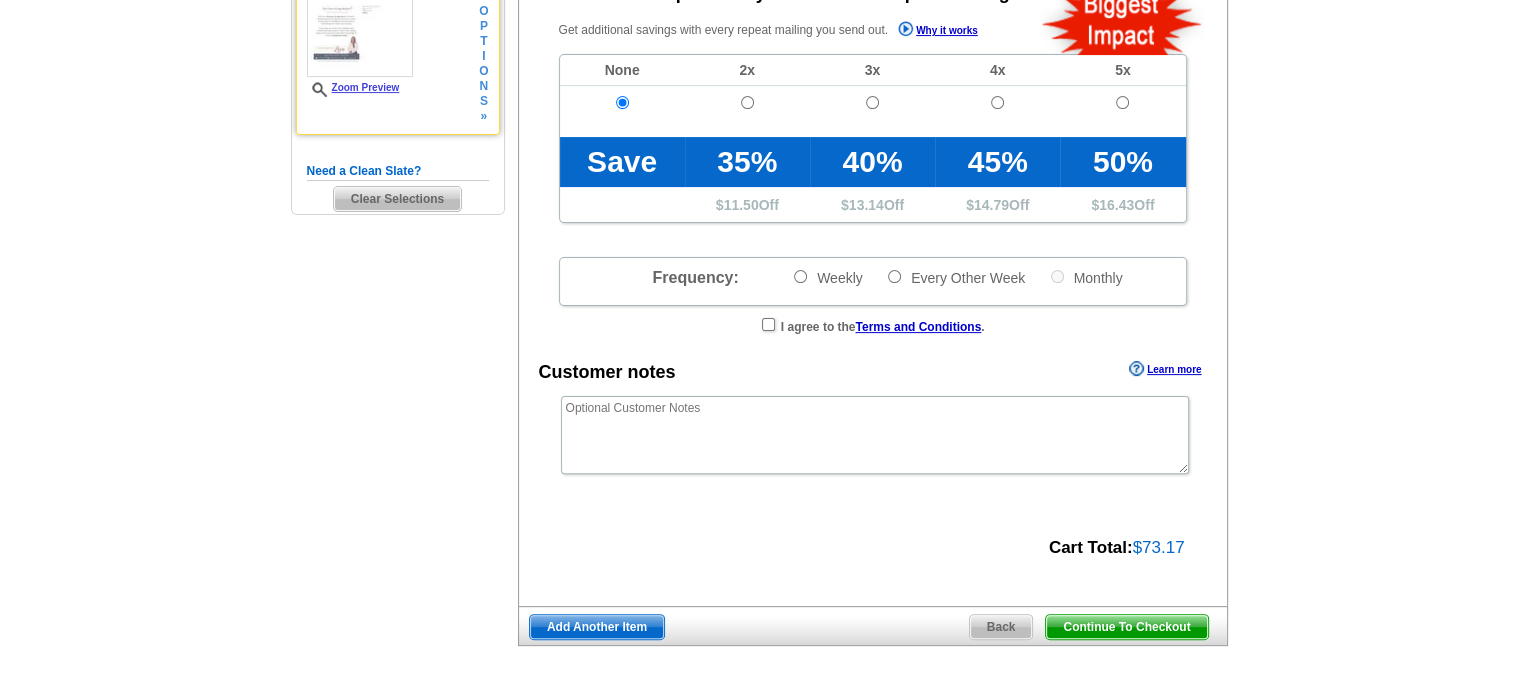 scroll, scrollTop: 500, scrollLeft: 0, axis: vertical 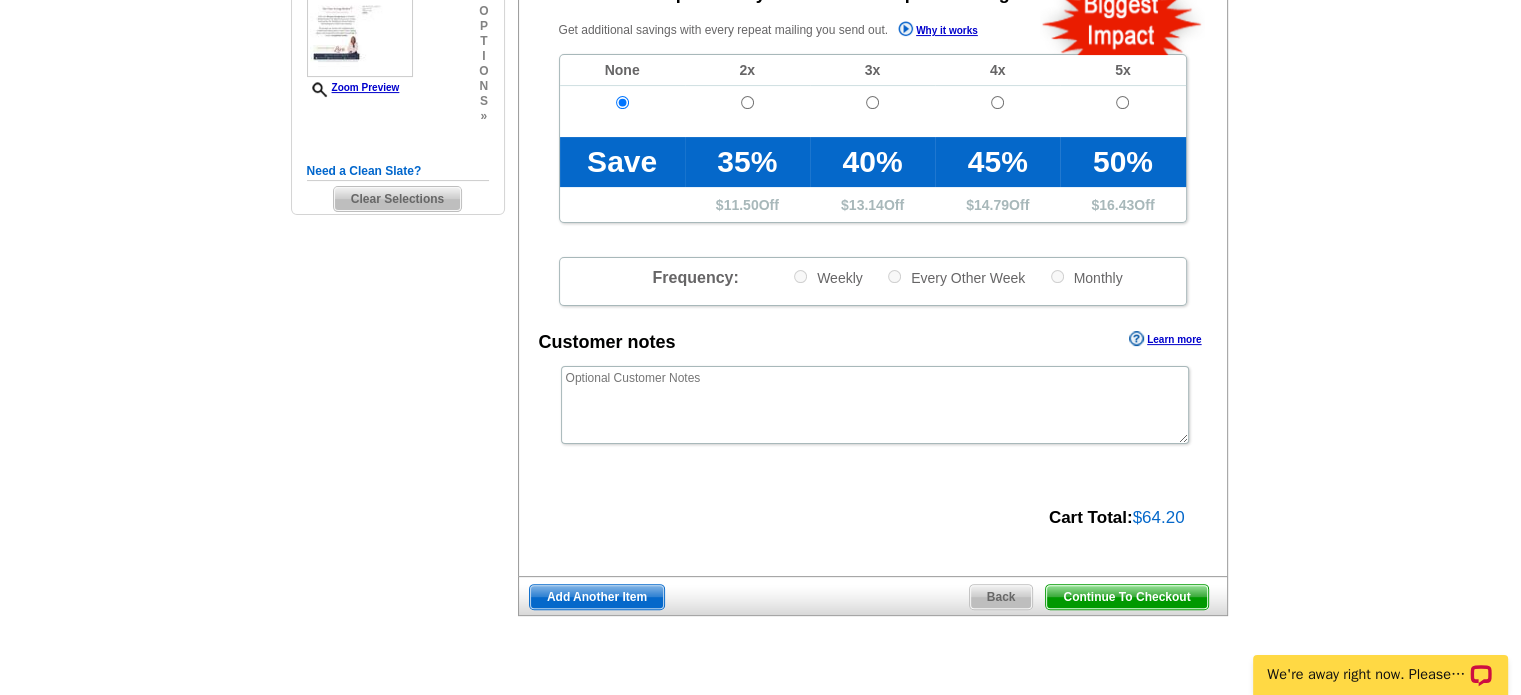 click on "Continue To Checkout" at bounding box center [1126, 597] 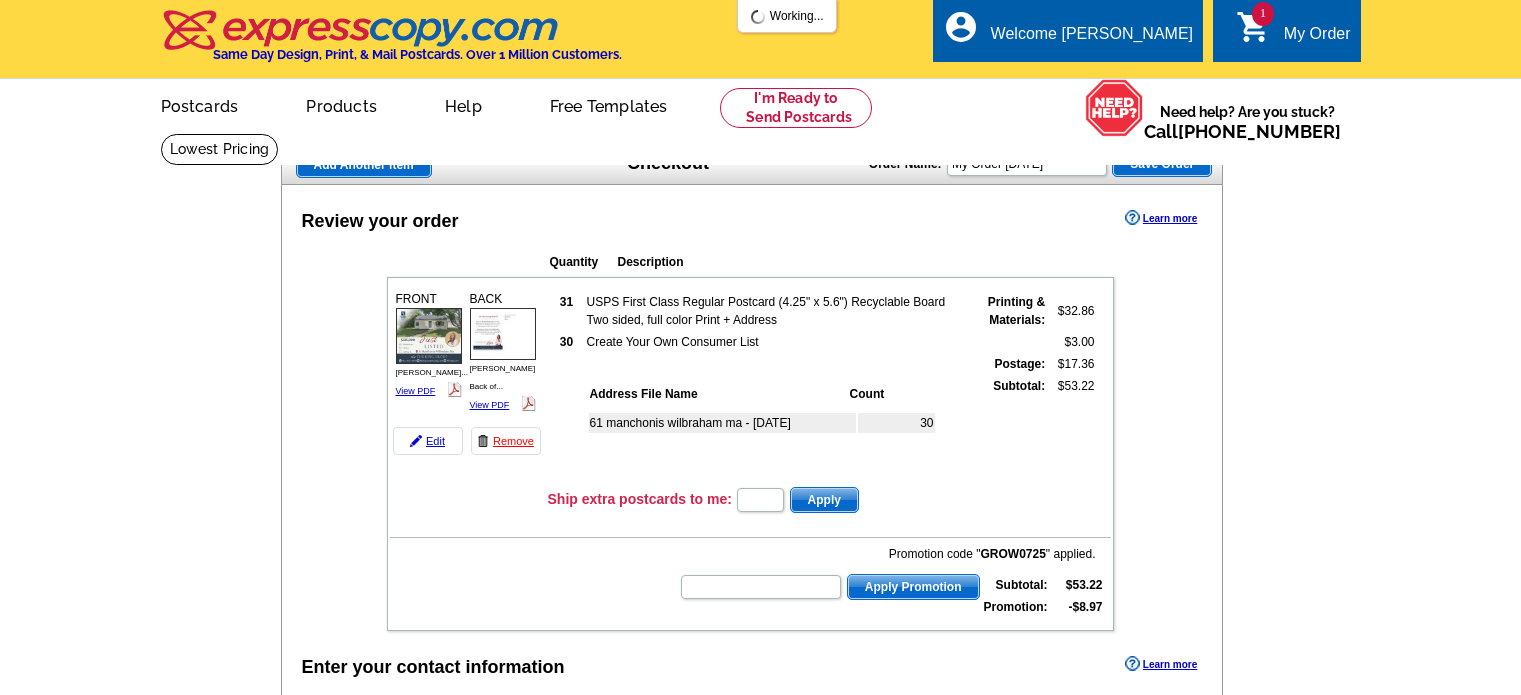 scroll, scrollTop: 0, scrollLeft: 0, axis: both 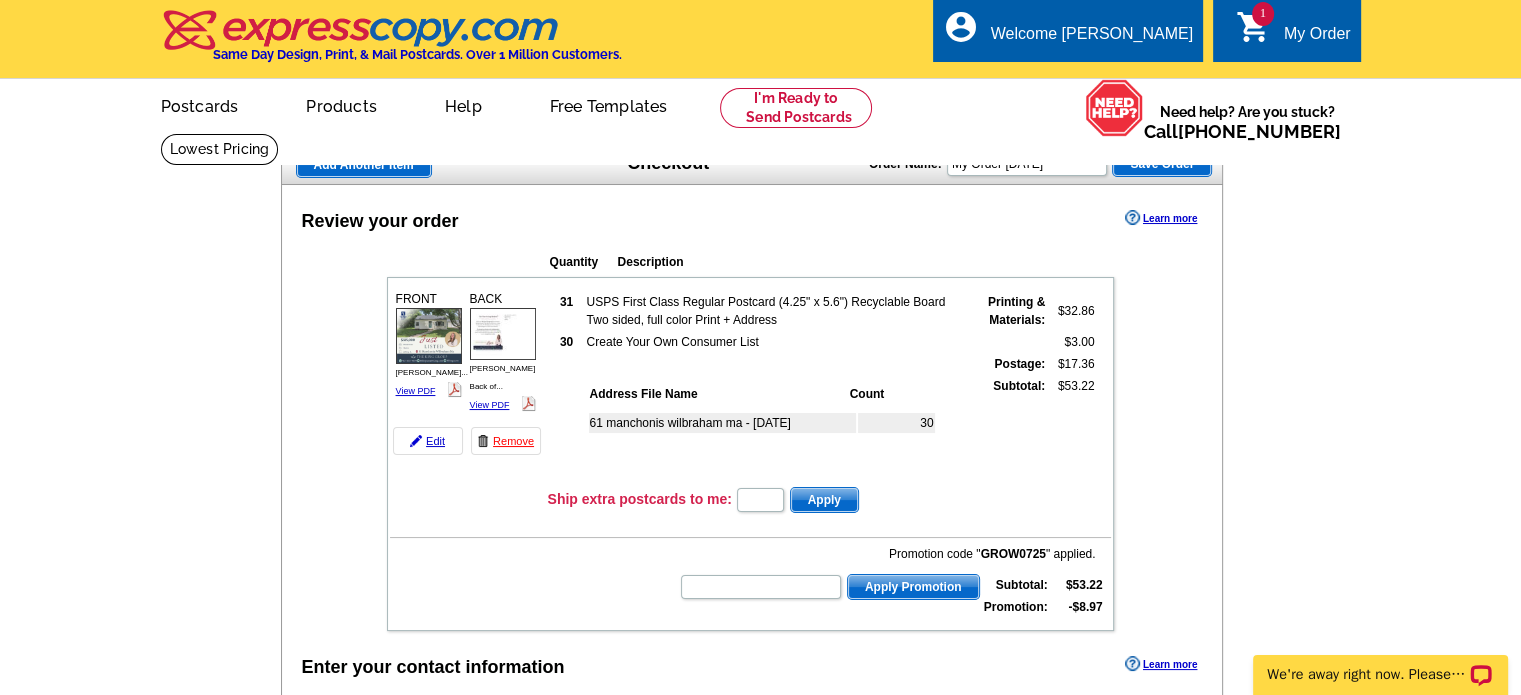 click on "Apply Promotion" at bounding box center (913, 587) 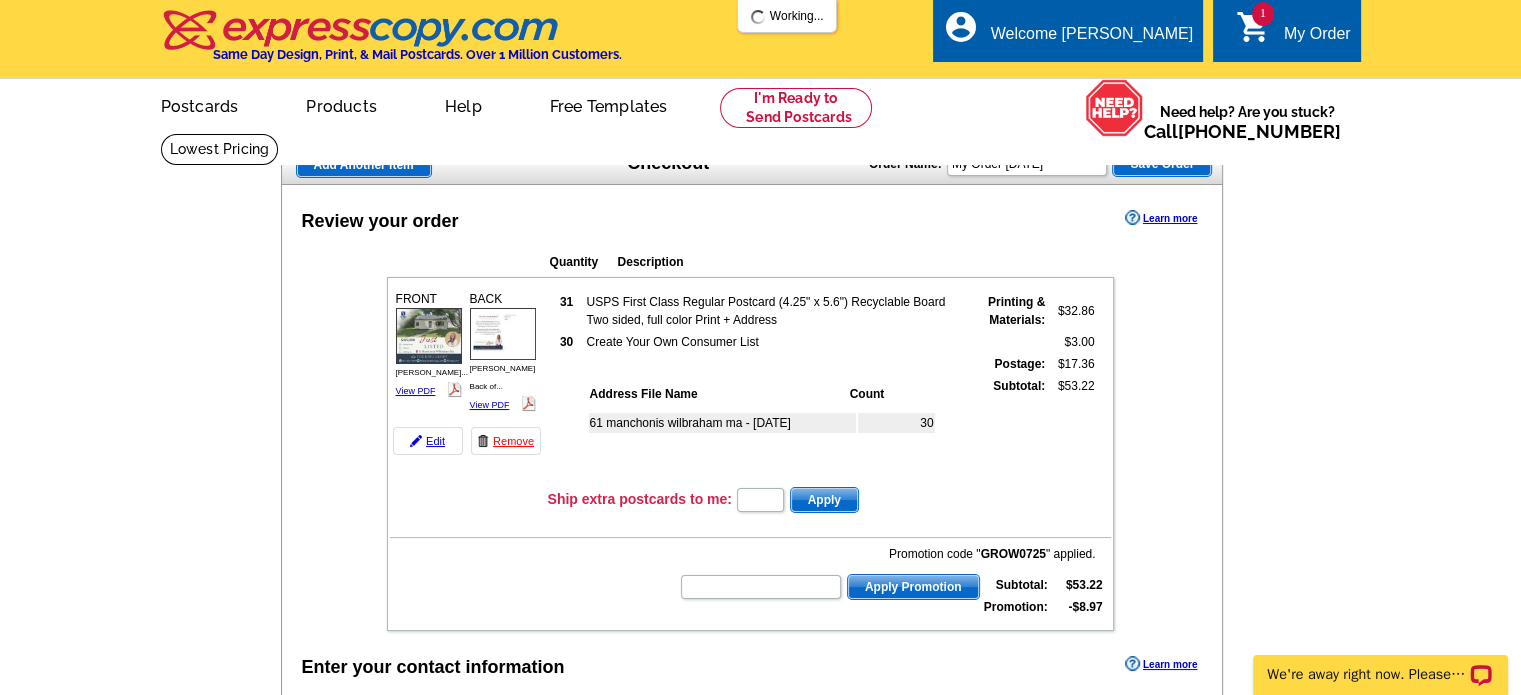scroll, scrollTop: 0, scrollLeft: 0, axis: both 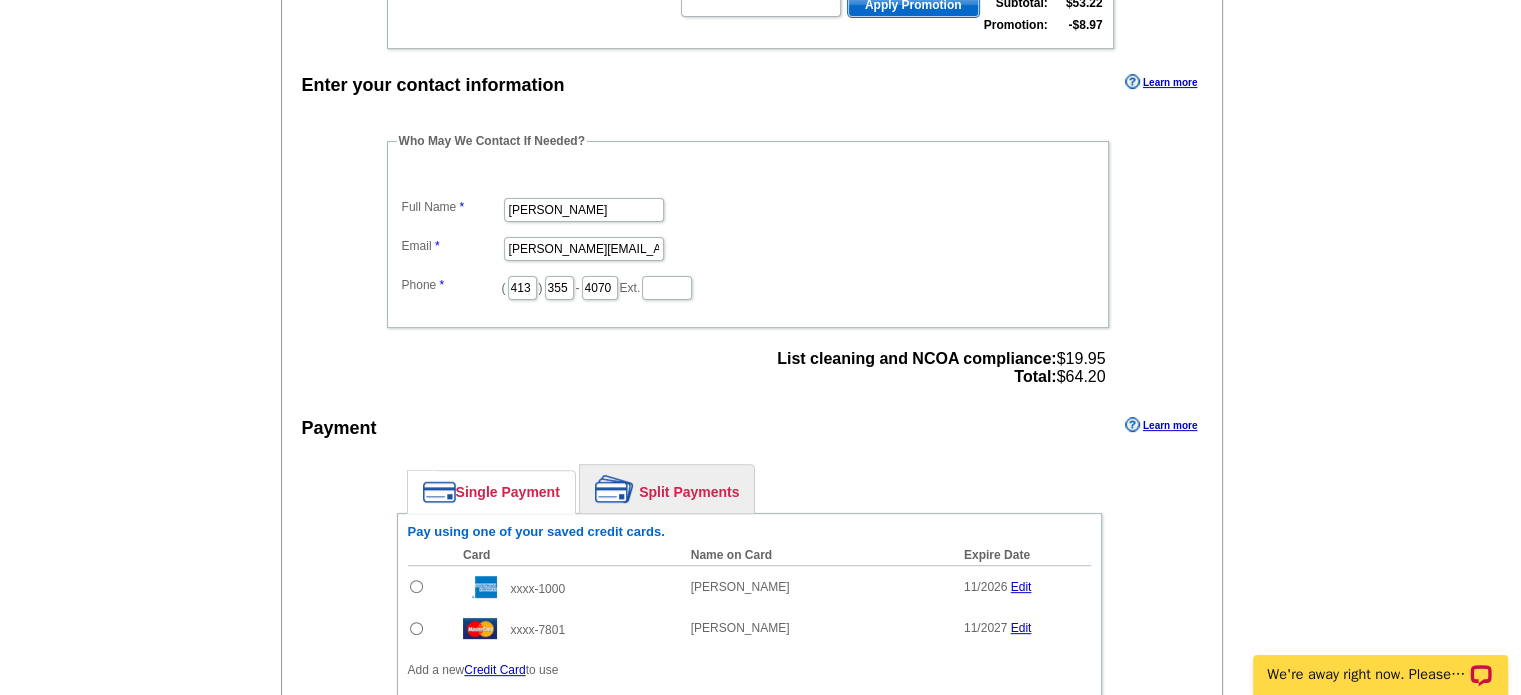 click at bounding box center (416, 628) 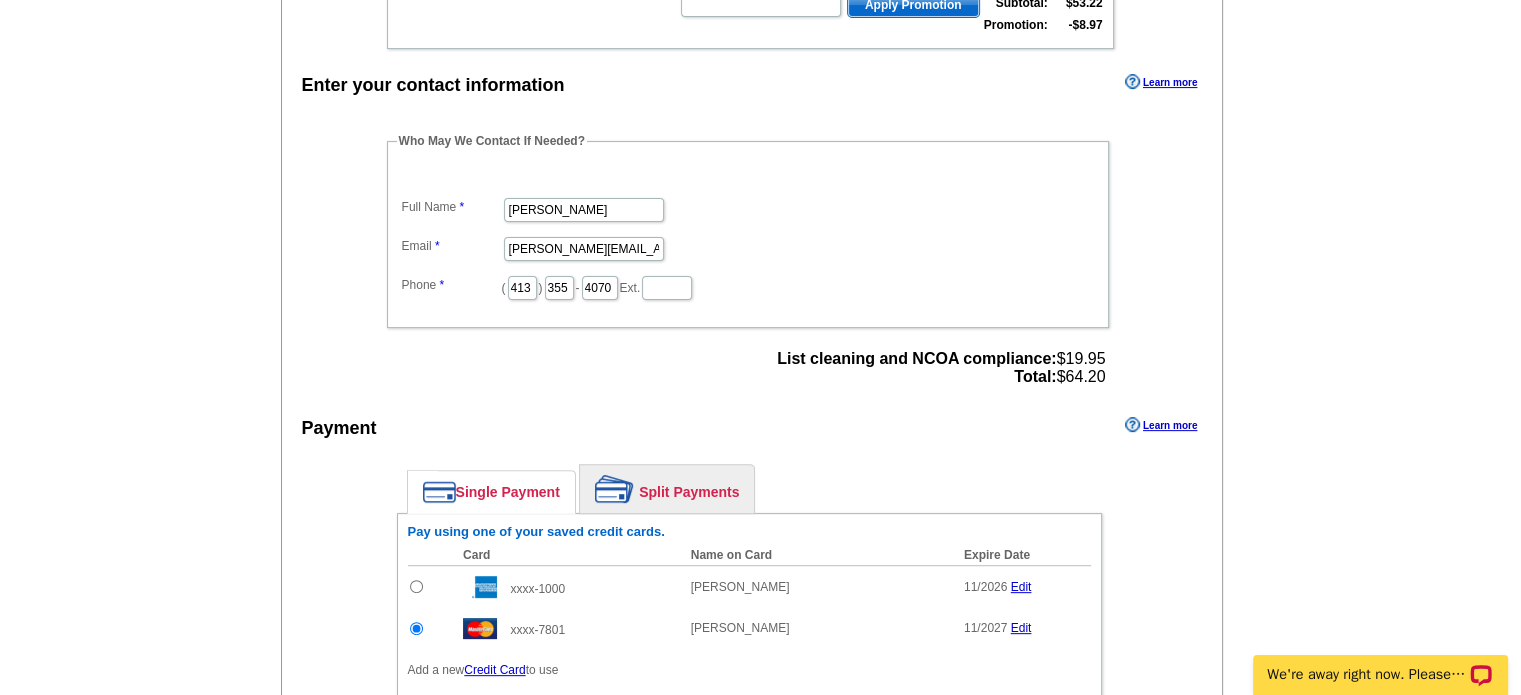scroll, scrollTop: 700, scrollLeft: 0, axis: vertical 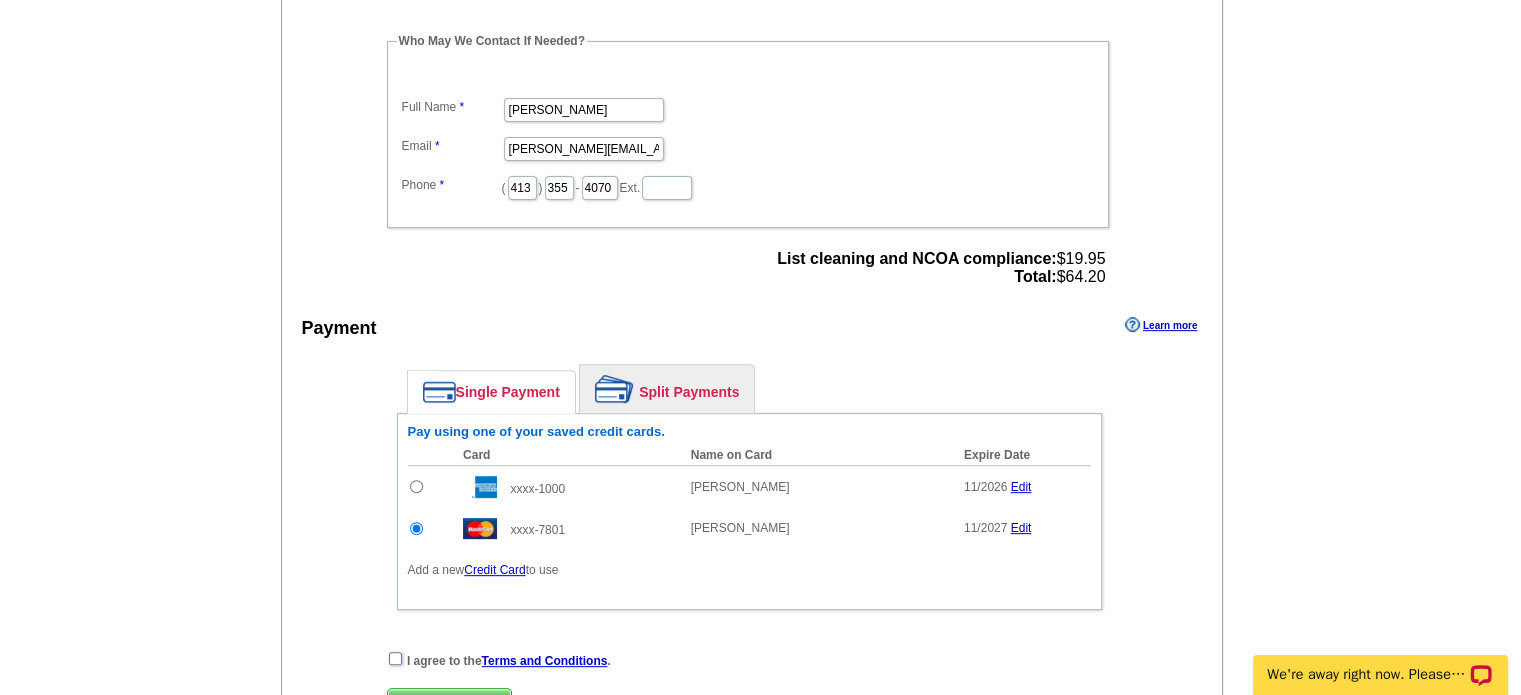 click at bounding box center (395, 658) 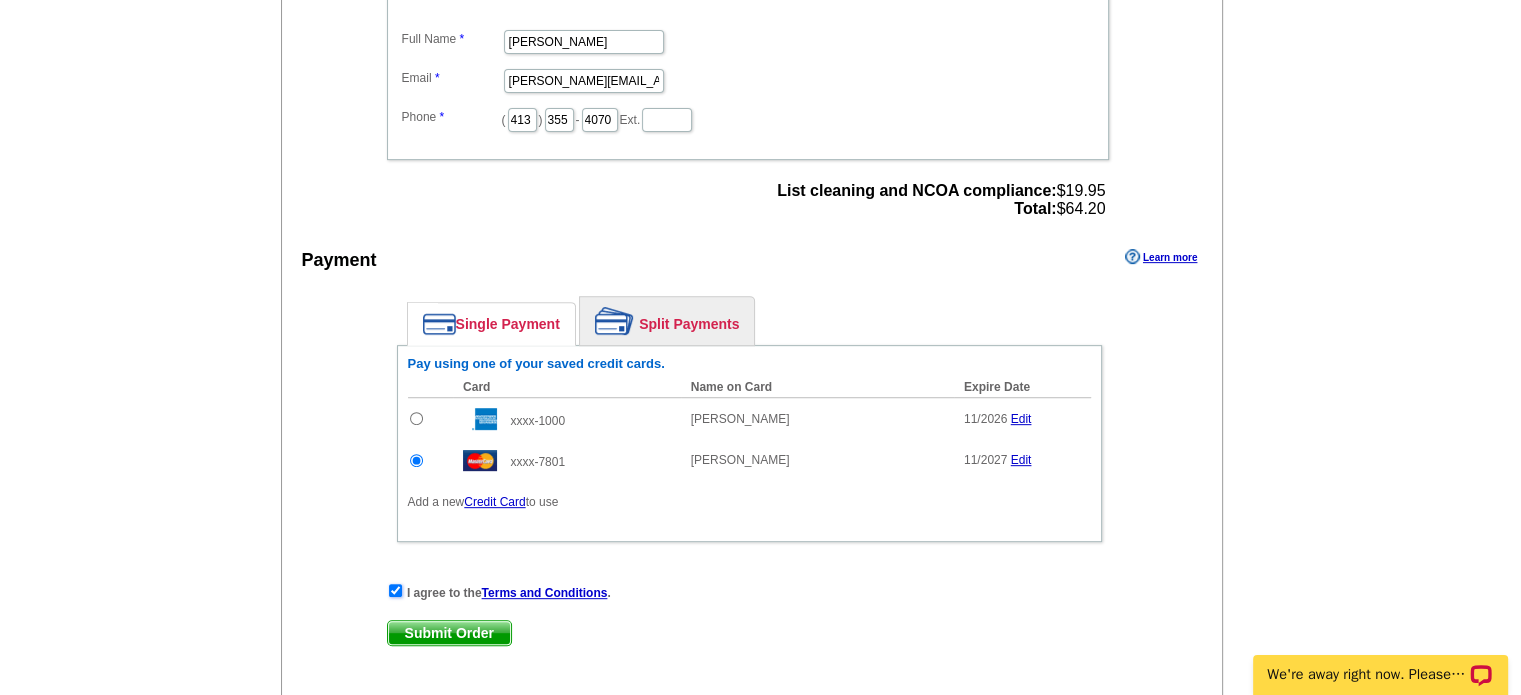 scroll, scrollTop: 800, scrollLeft: 0, axis: vertical 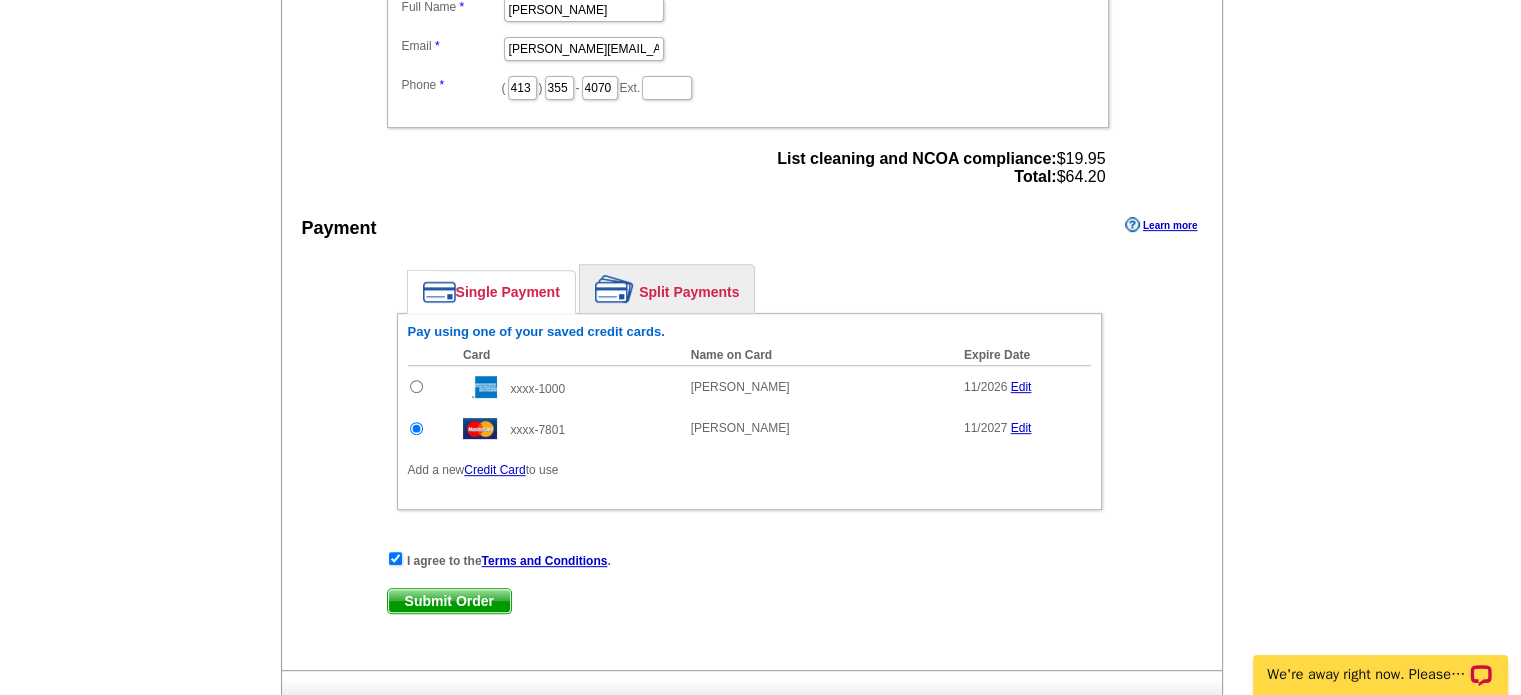 click on "Submit Order" at bounding box center [449, 601] 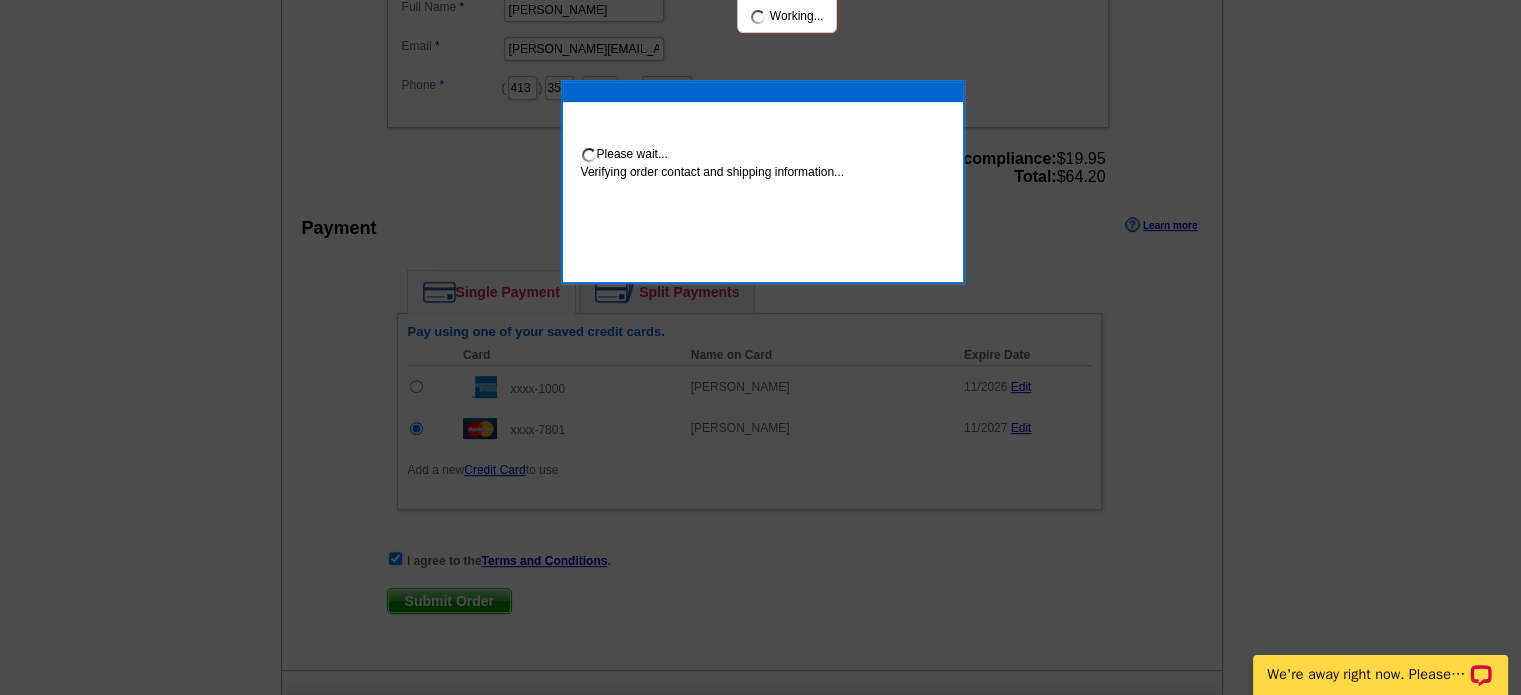 scroll, scrollTop: 792, scrollLeft: 0, axis: vertical 